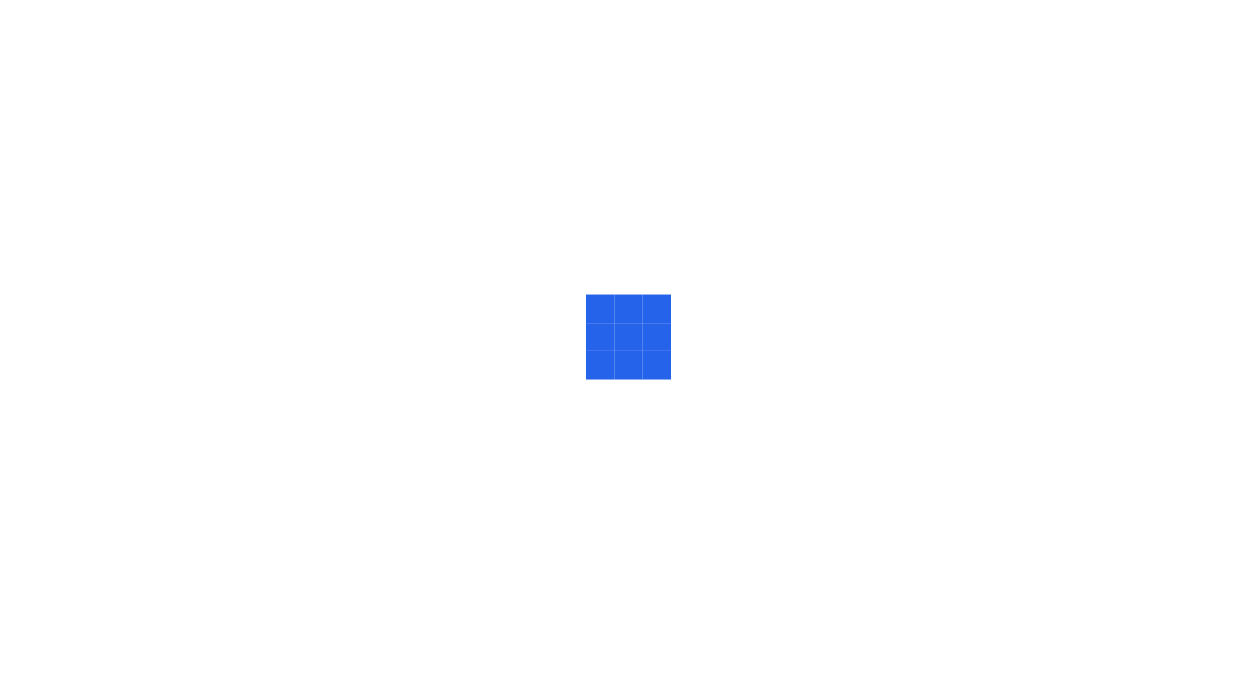 scroll, scrollTop: 0, scrollLeft: 0, axis: both 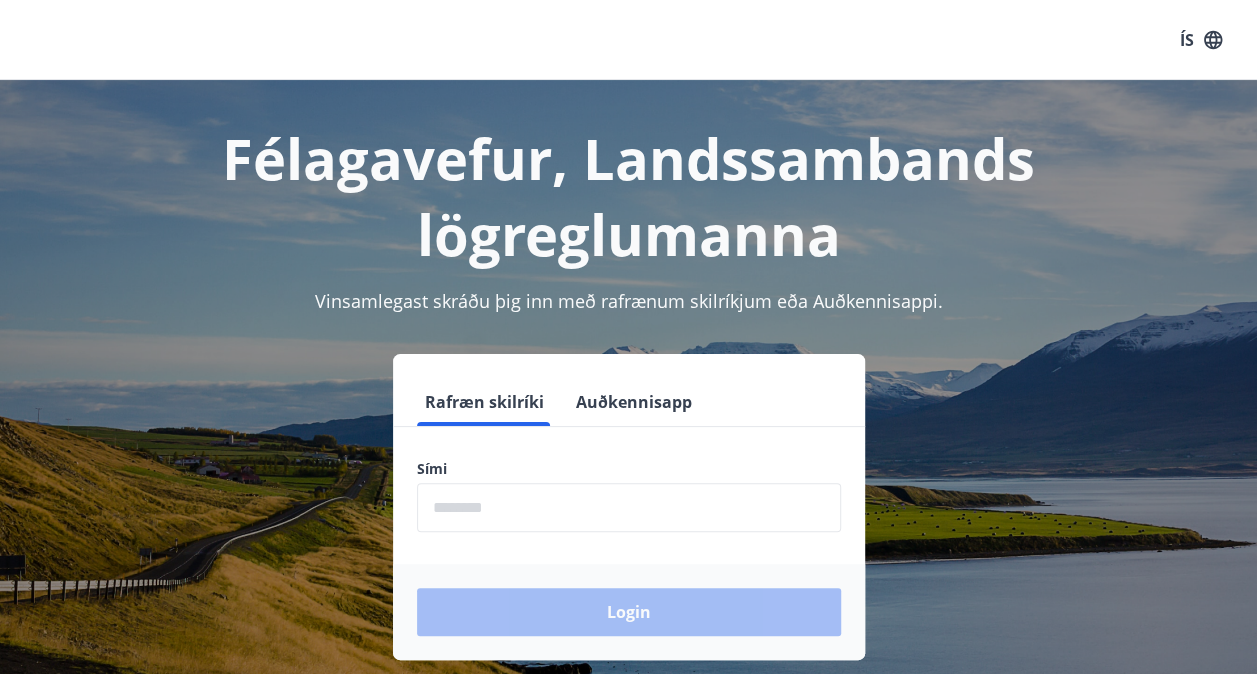 click at bounding box center (629, 507) 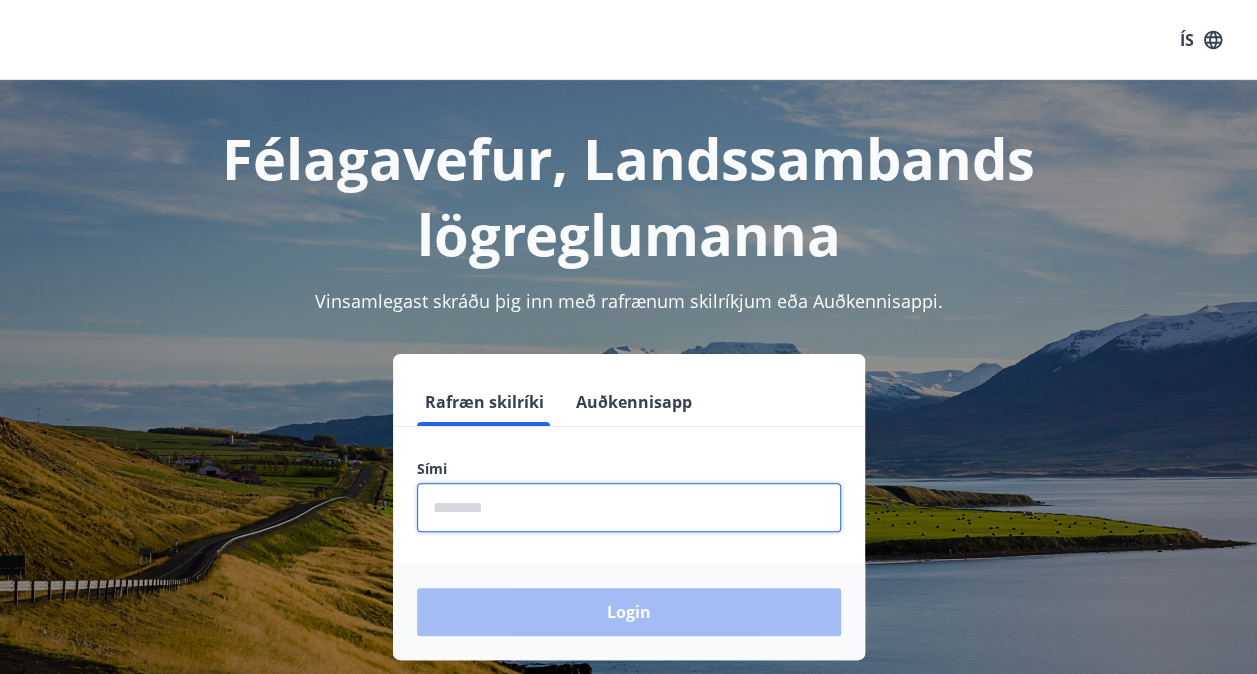 type on "********" 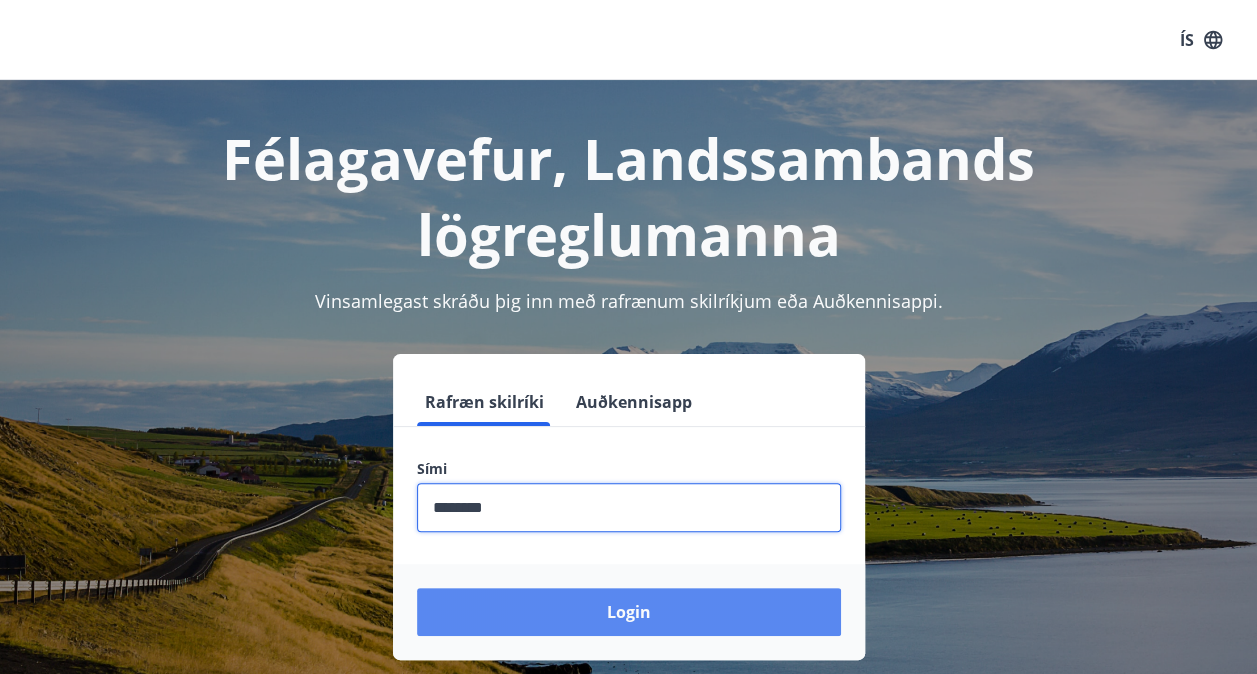 click on "Login" at bounding box center [629, 612] 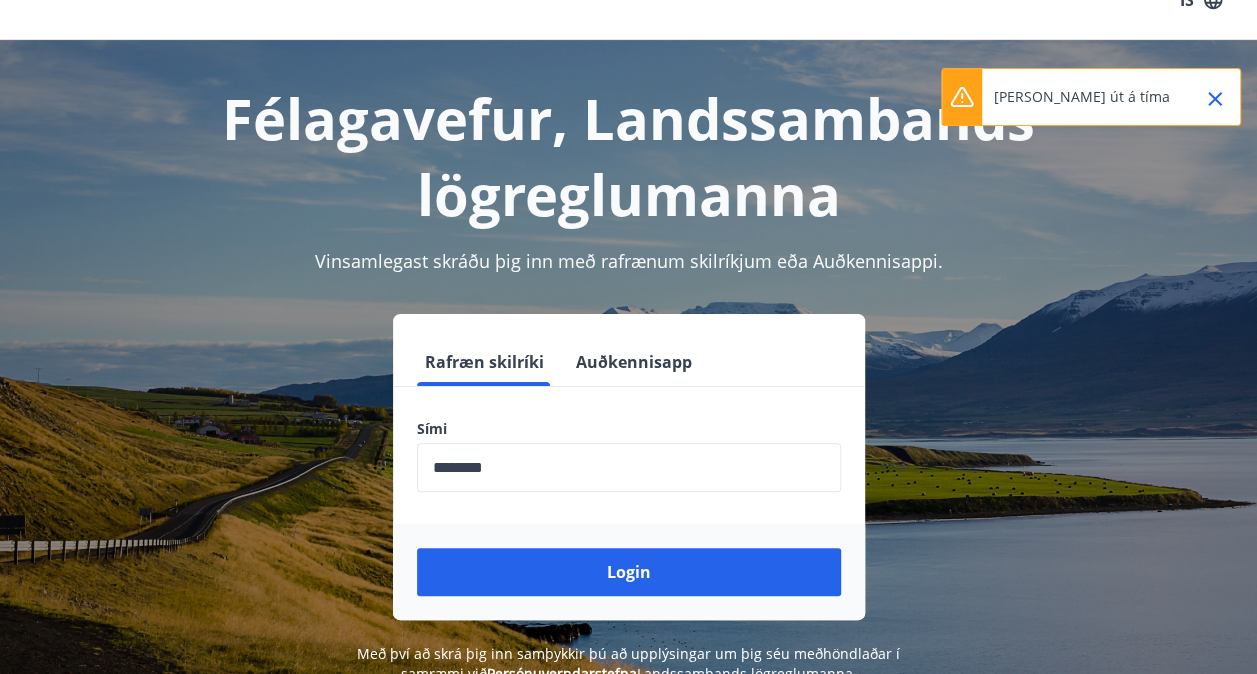 scroll, scrollTop: 80, scrollLeft: 0, axis: vertical 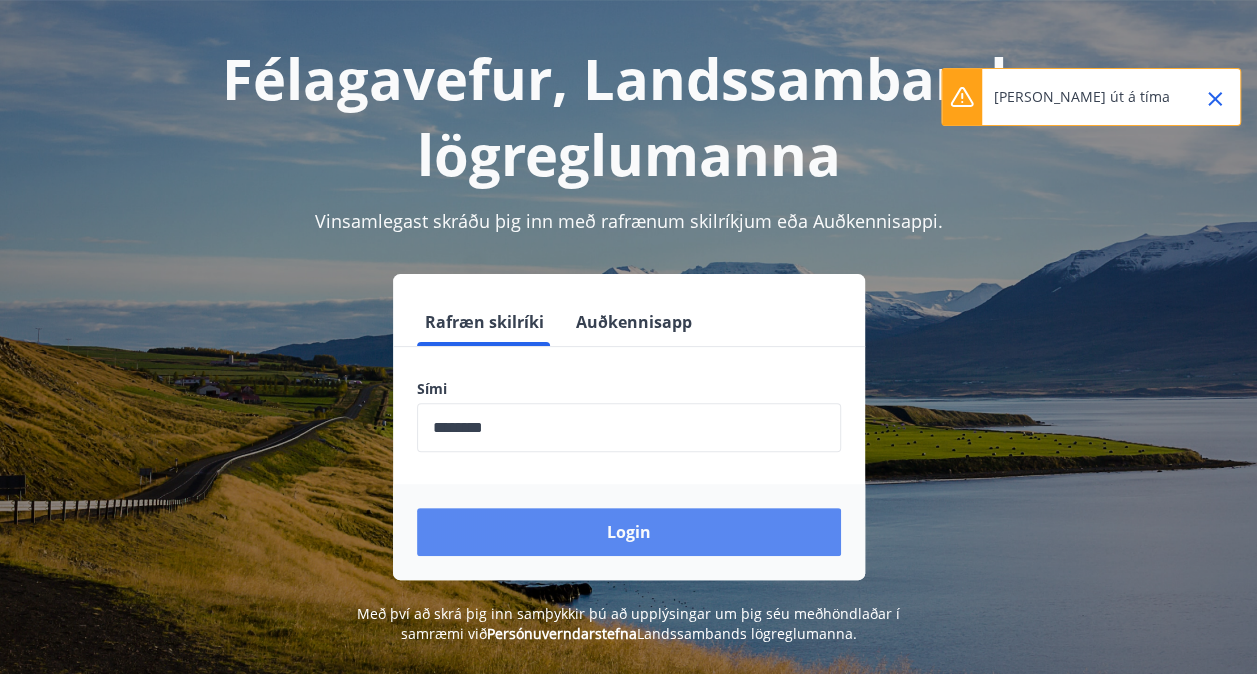 click on "Login" at bounding box center [629, 532] 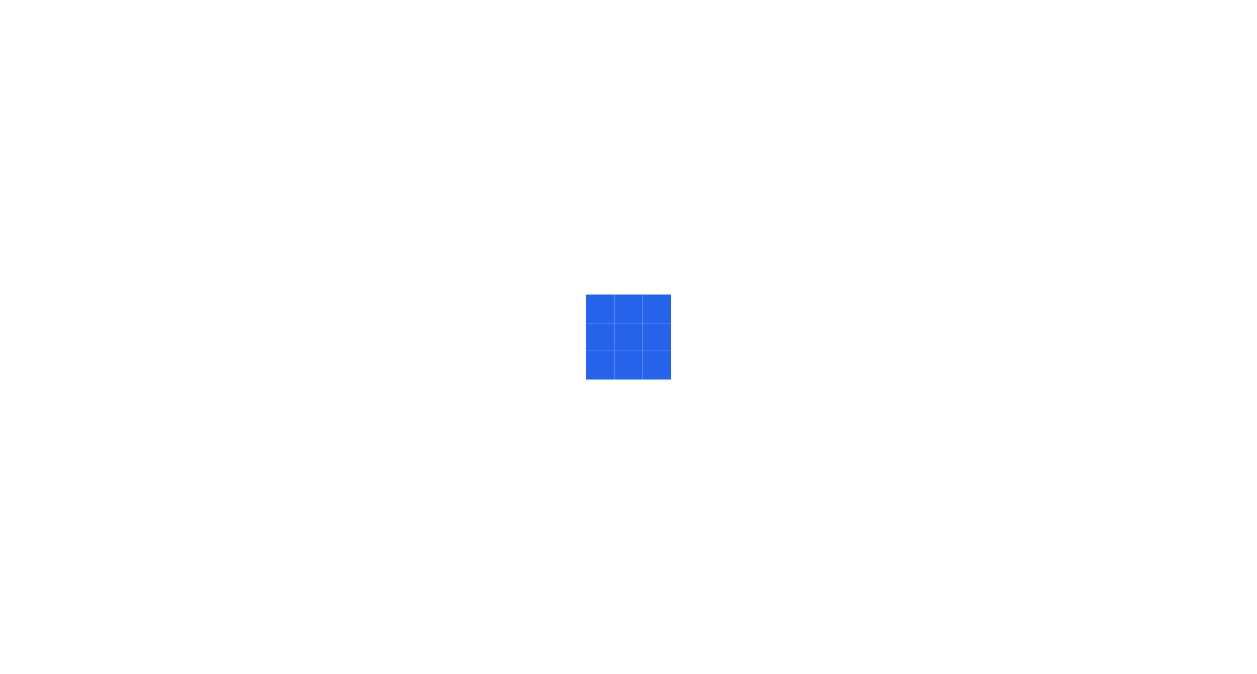 scroll, scrollTop: 0, scrollLeft: 0, axis: both 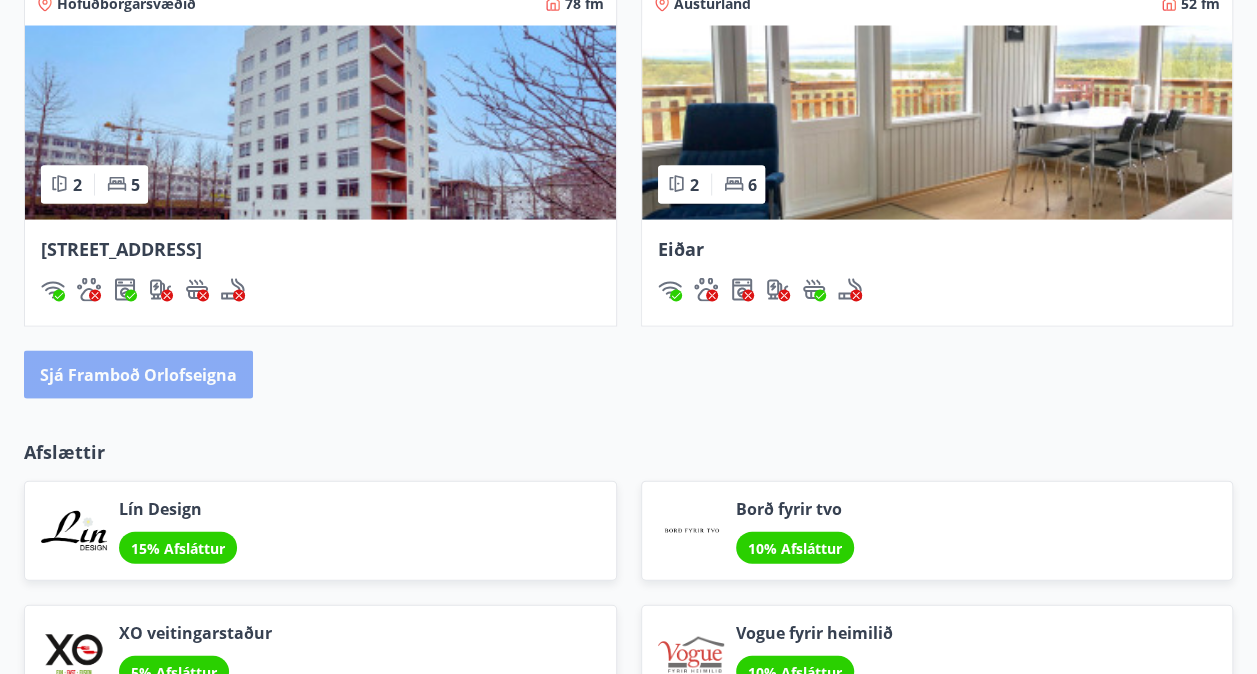 click on "Sjá framboð orlofseigna" at bounding box center [138, 375] 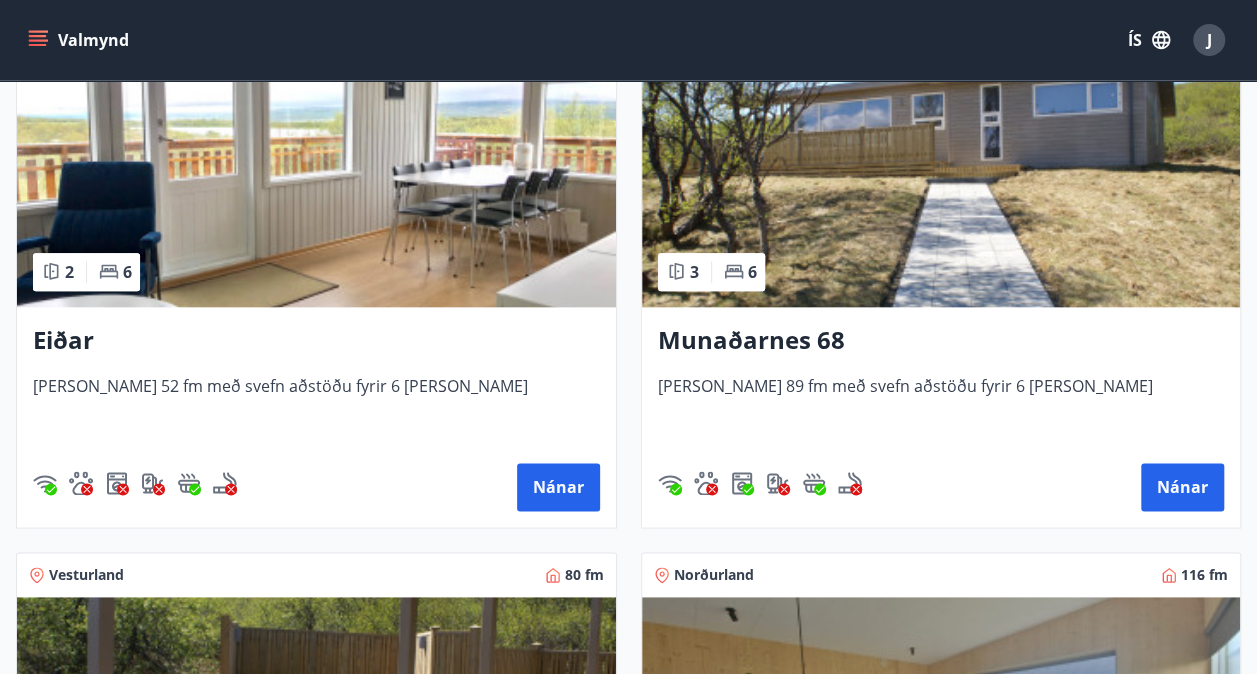 scroll, scrollTop: 935, scrollLeft: 0, axis: vertical 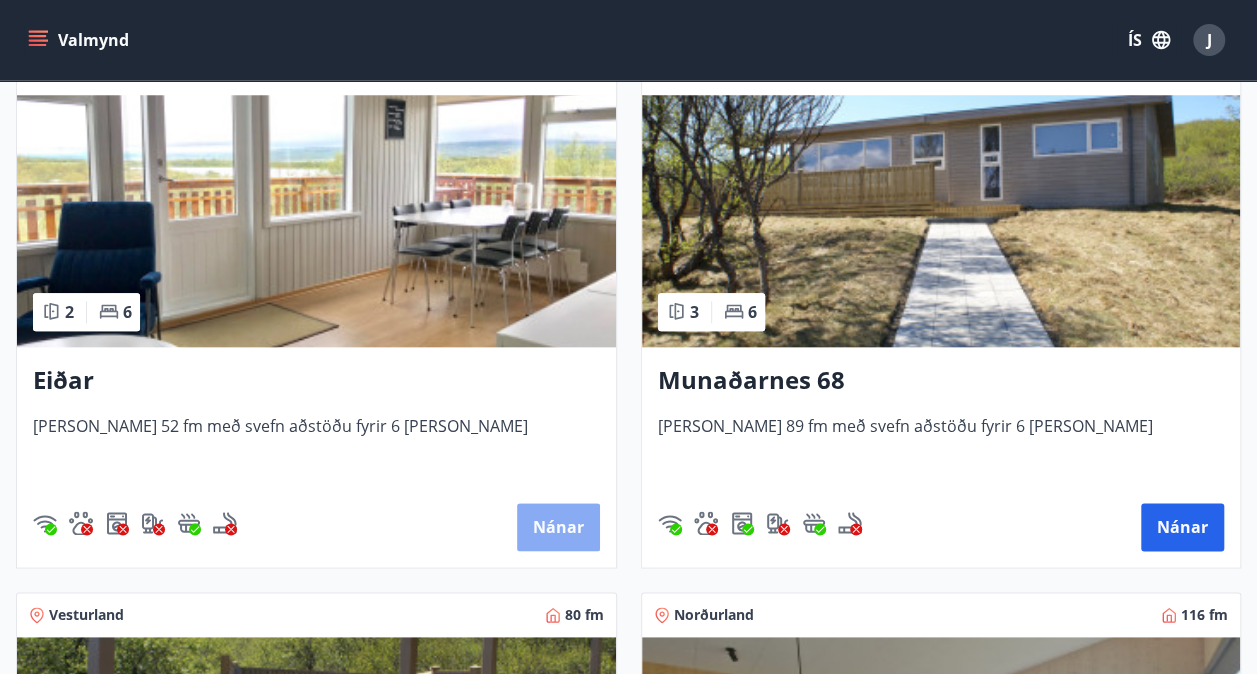 click on "Nánar" at bounding box center (558, 527) 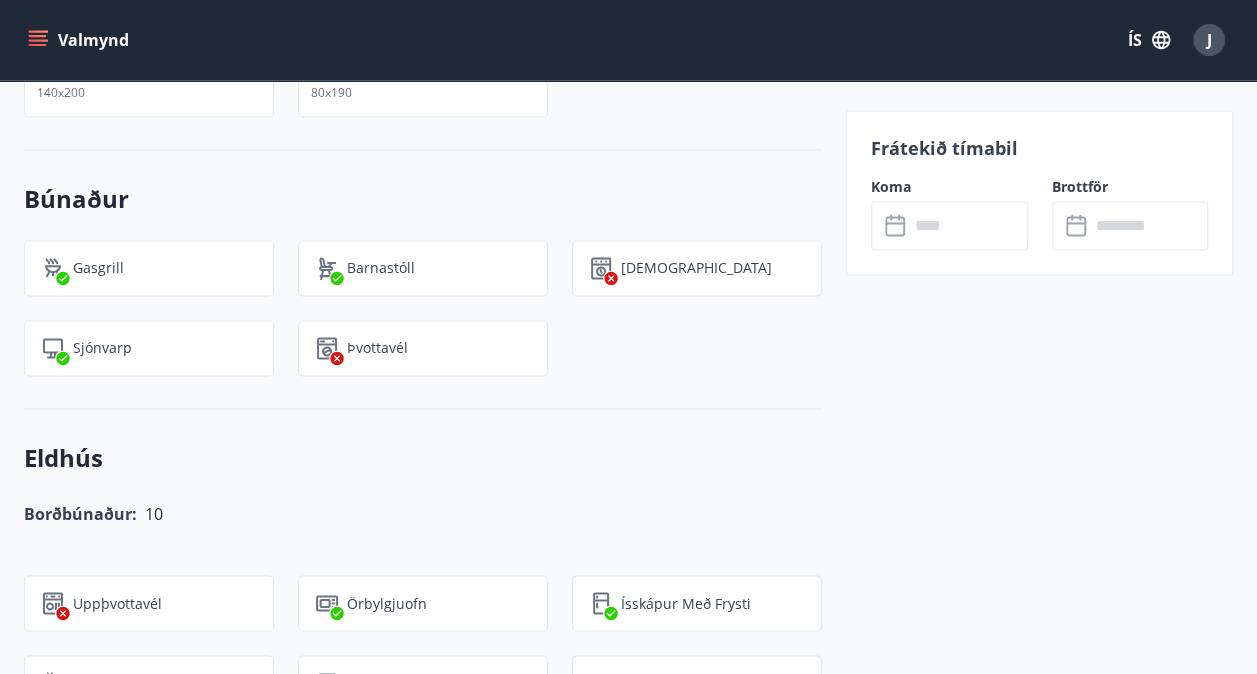 scroll, scrollTop: 1400, scrollLeft: 0, axis: vertical 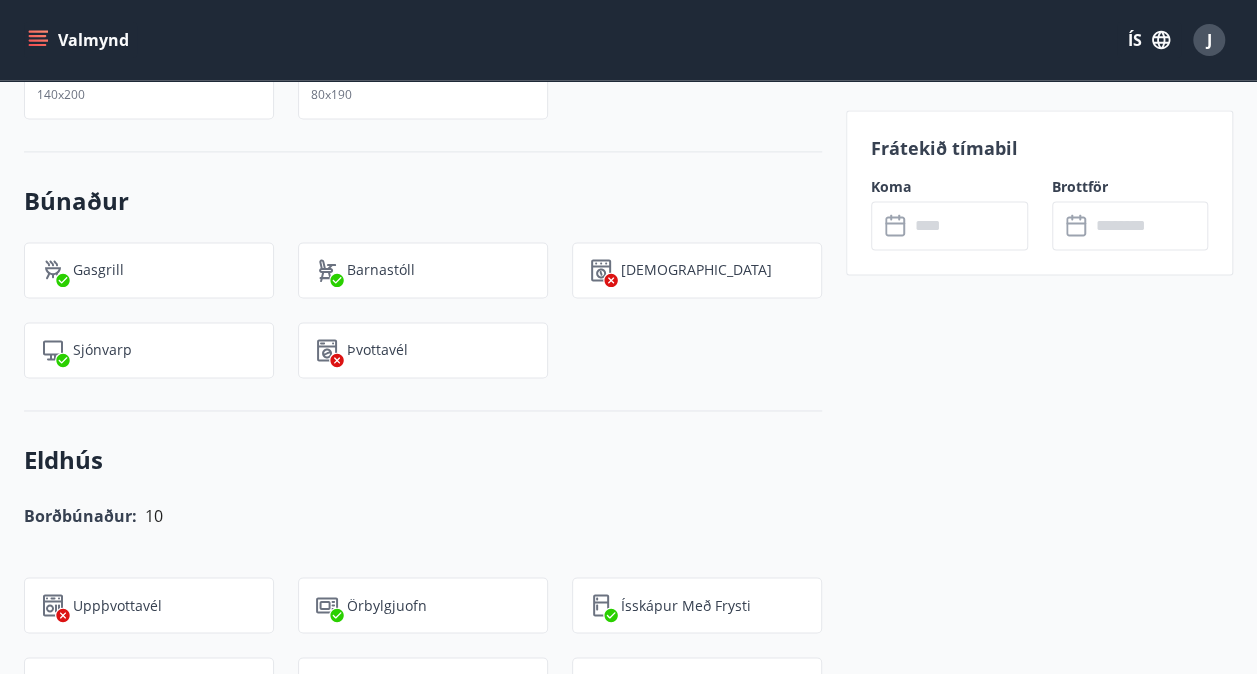 click at bounding box center [968, 225] 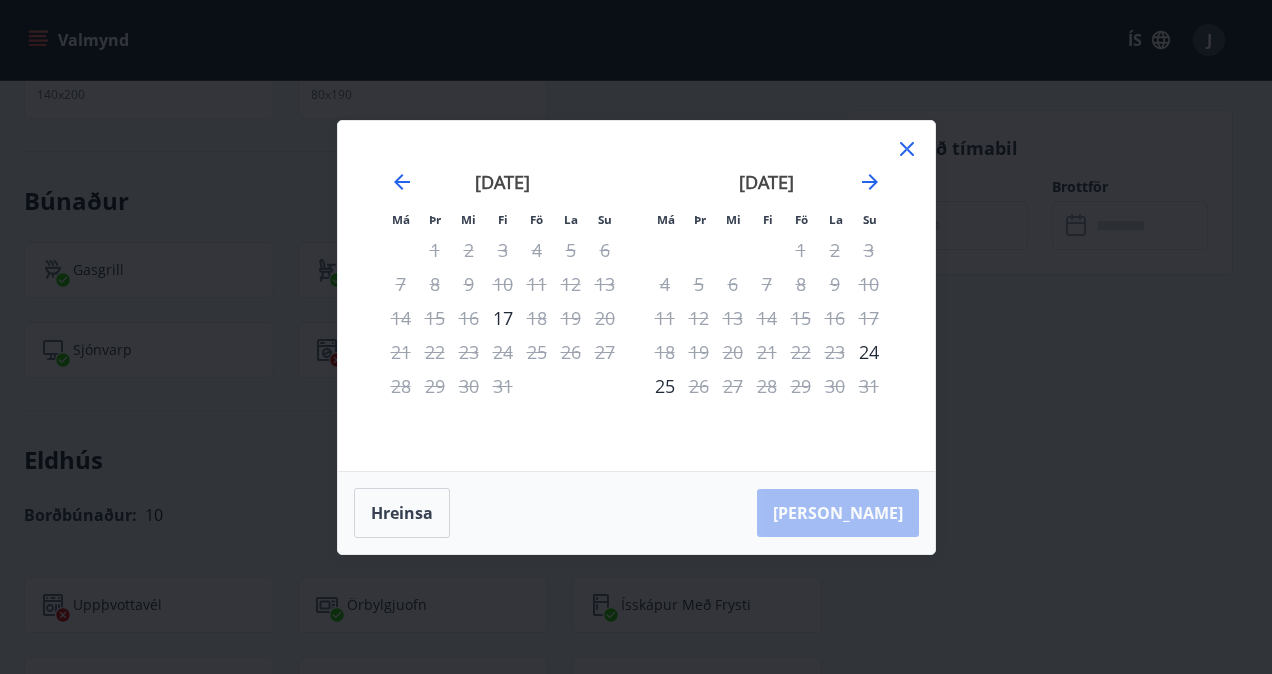 click 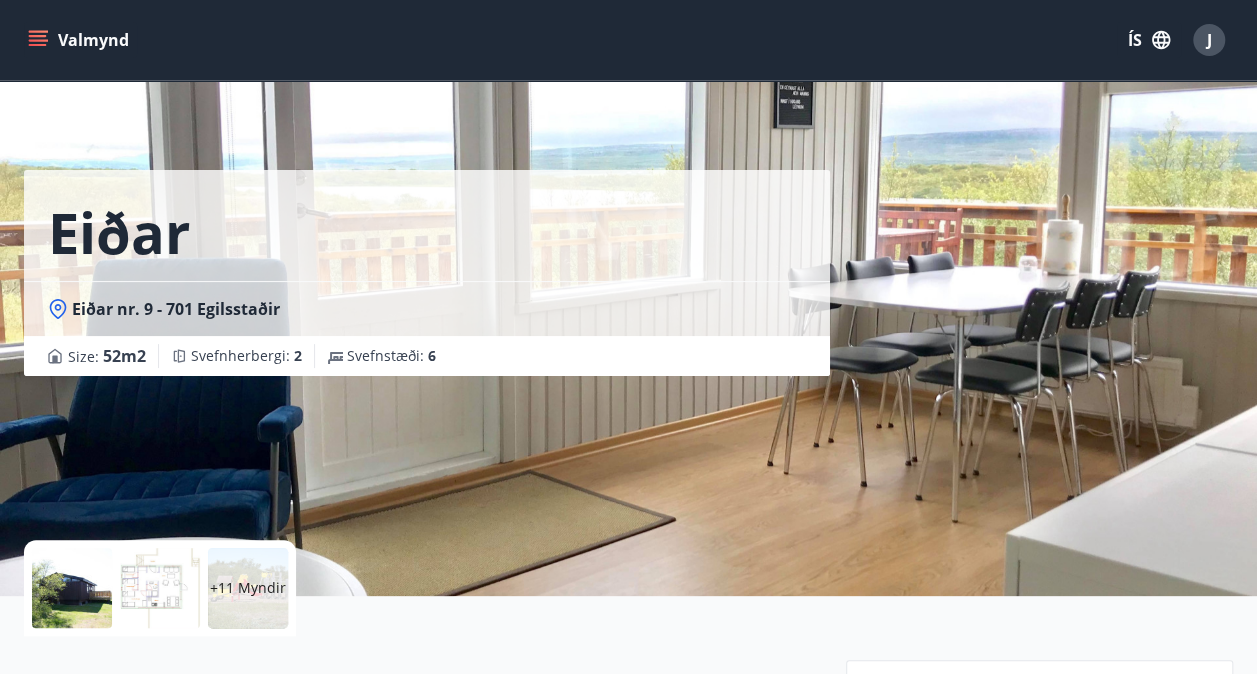 scroll, scrollTop: 0, scrollLeft: 0, axis: both 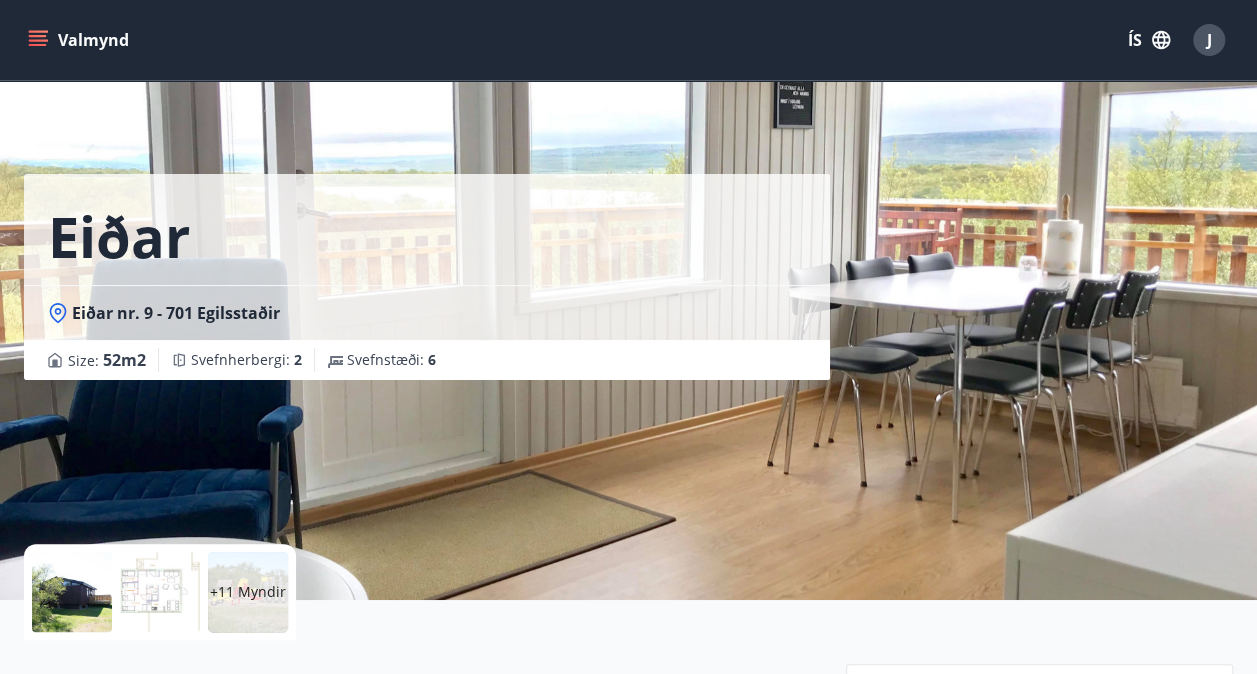 click 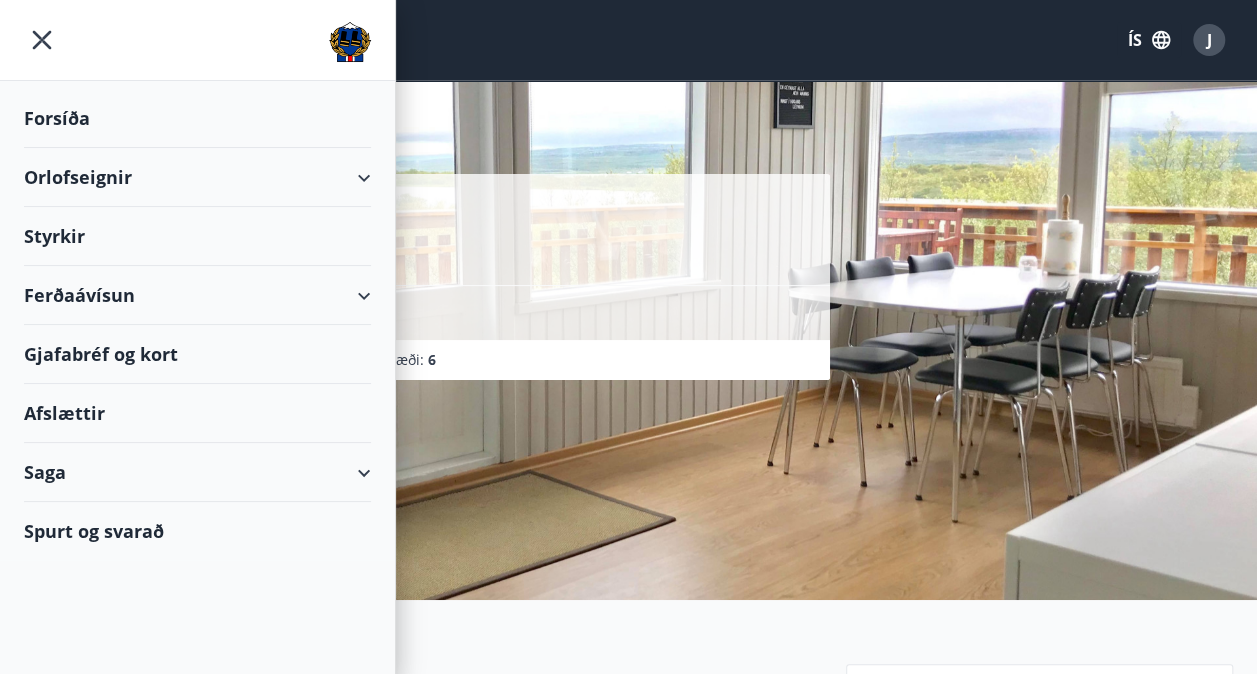 click on "Orlofseignir" at bounding box center [197, 177] 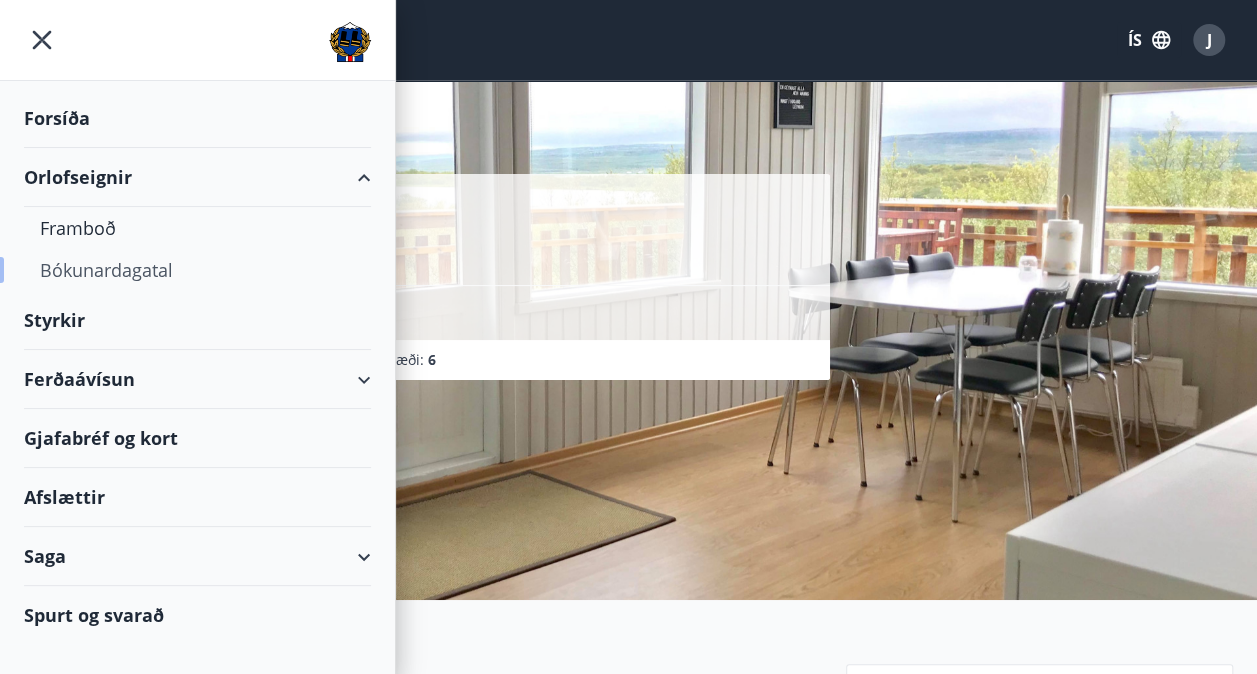 click on "Bókunardagatal" at bounding box center [197, 270] 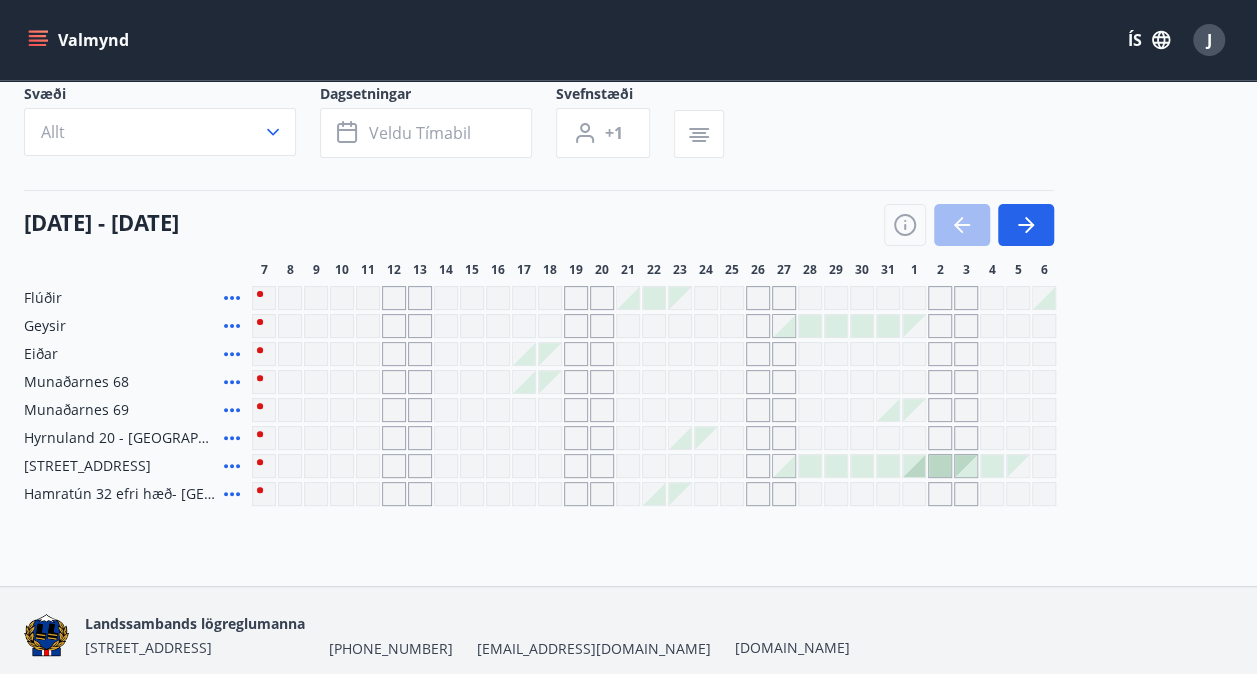 scroll, scrollTop: 211, scrollLeft: 0, axis: vertical 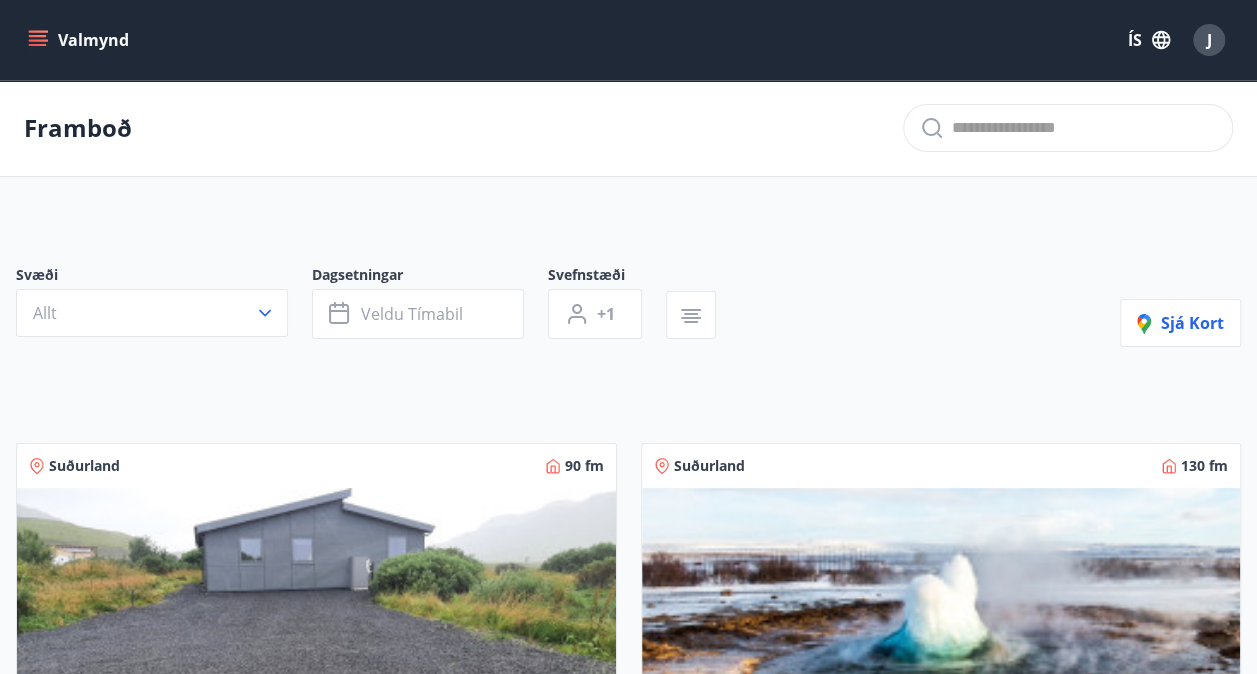 click 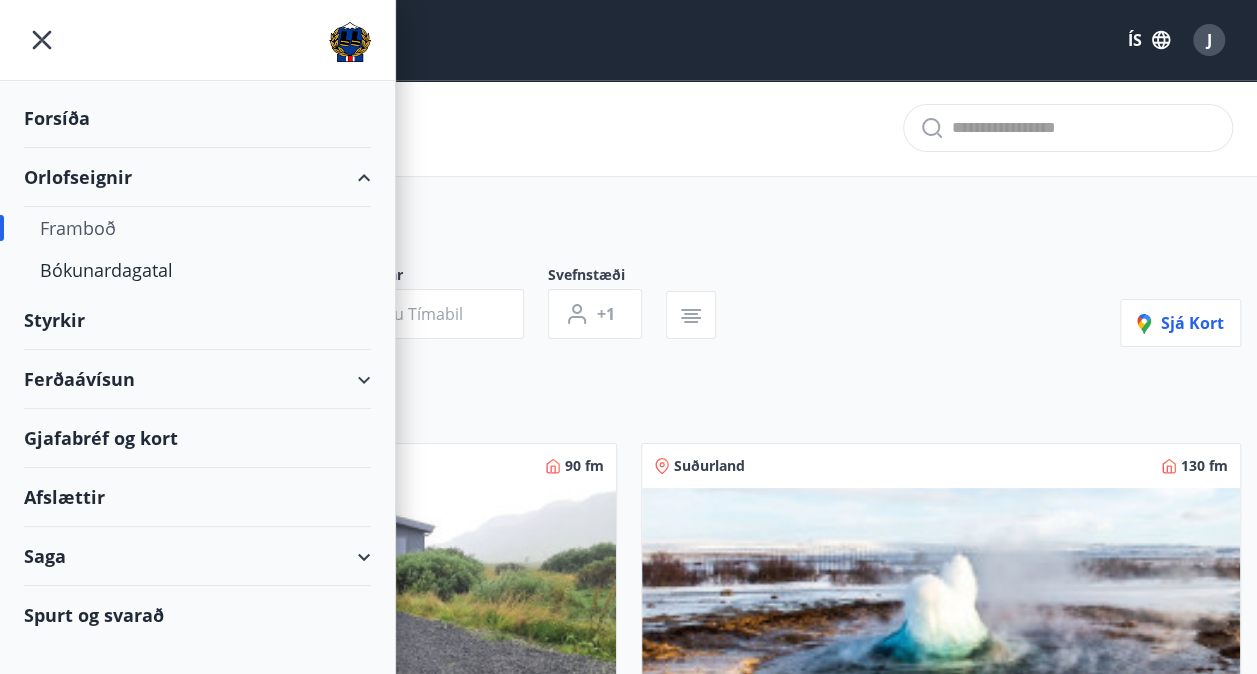 click on "Ferðaávísun" at bounding box center [197, 379] 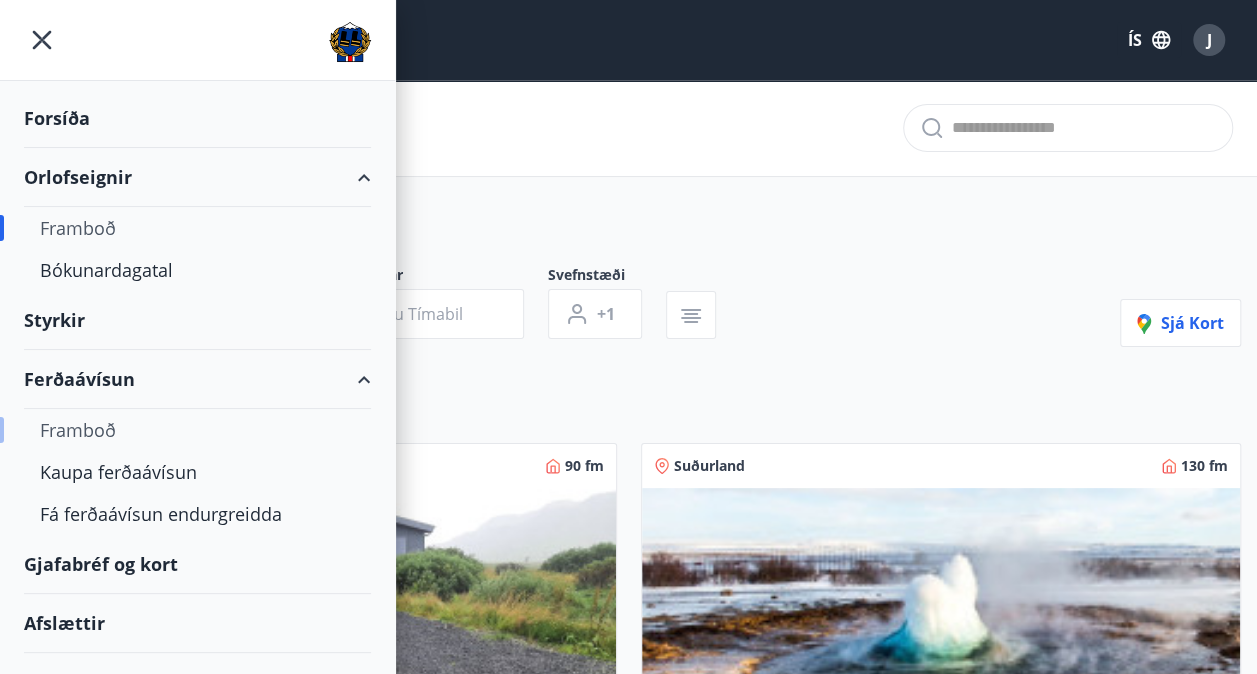 click on "Framboð" at bounding box center [197, 430] 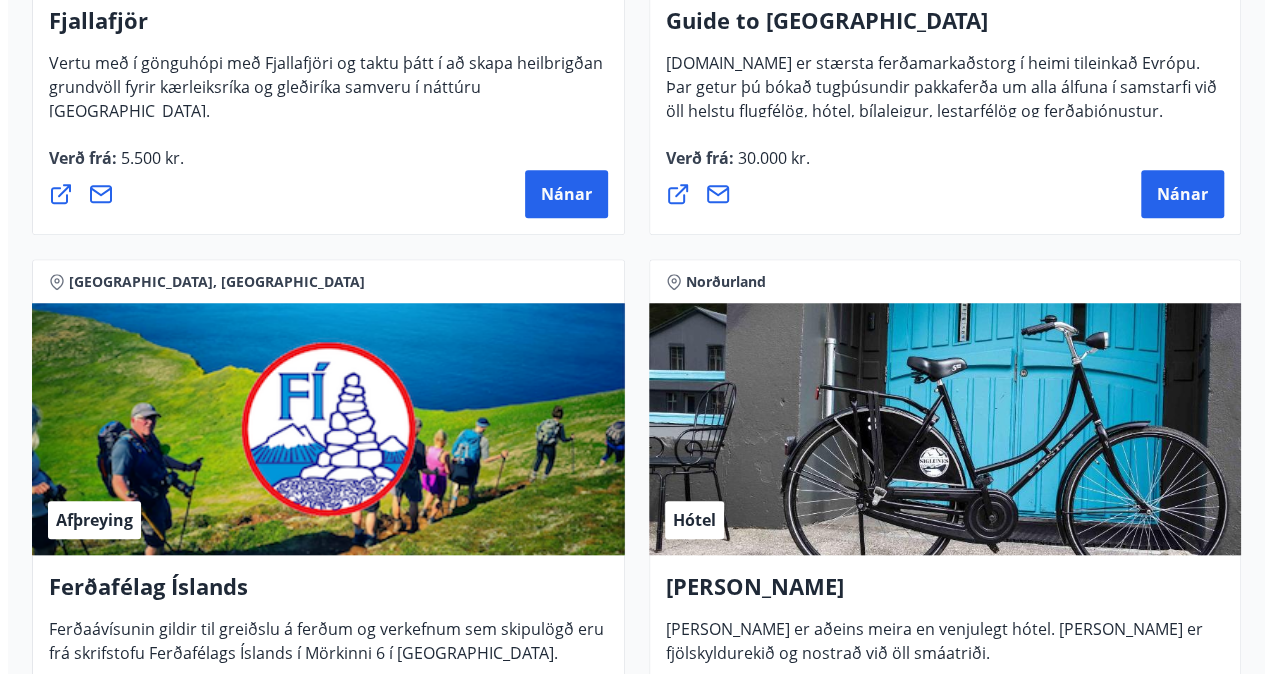 scroll, scrollTop: 680, scrollLeft: 0, axis: vertical 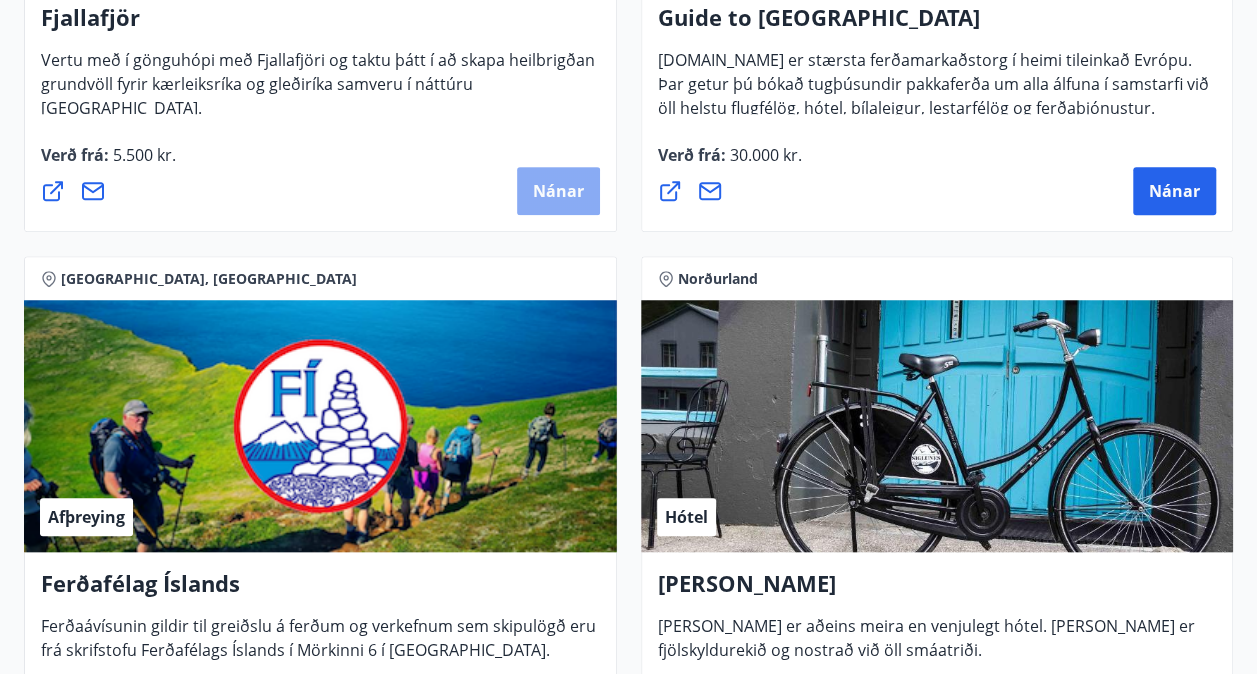 click on "Nánar" at bounding box center (558, 191) 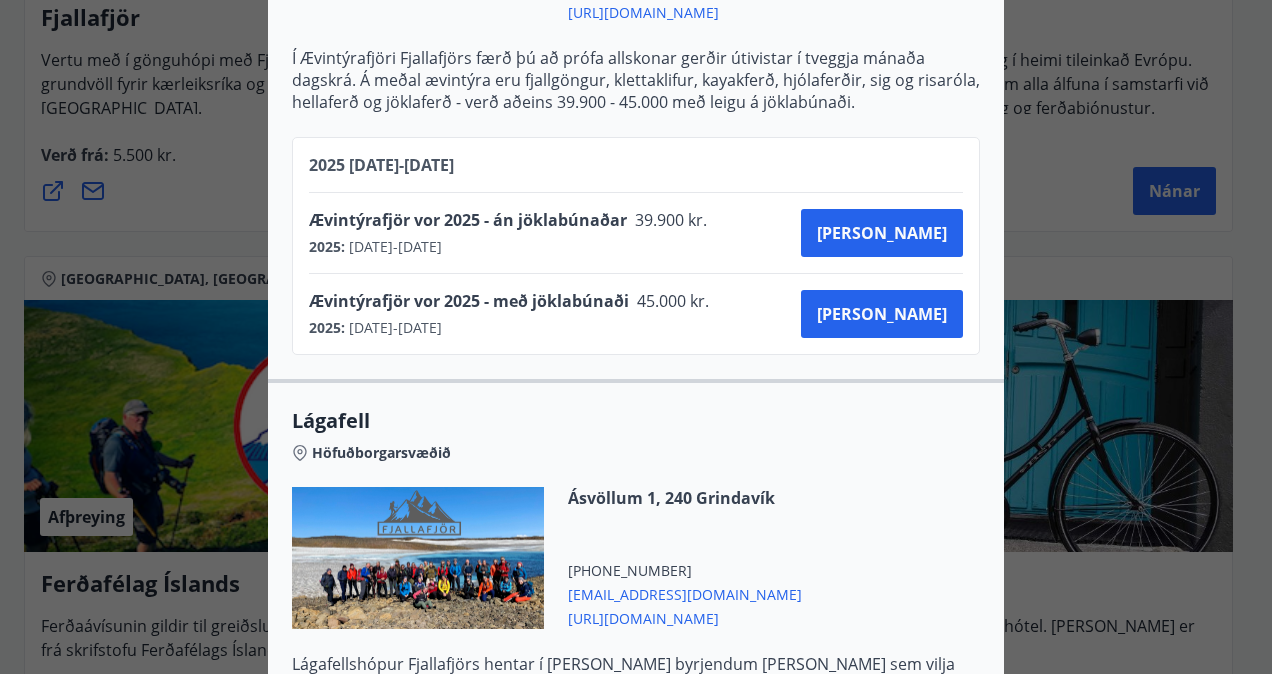 scroll, scrollTop: 1600, scrollLeft: 0, axis: vertical 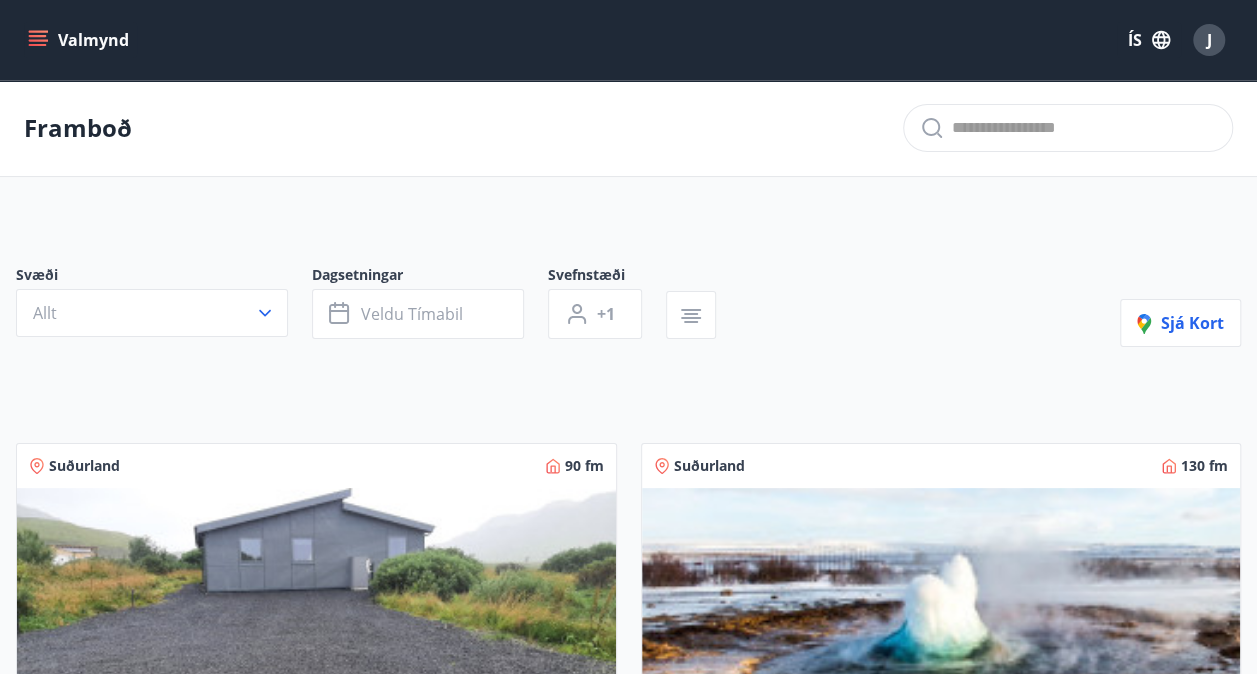 click 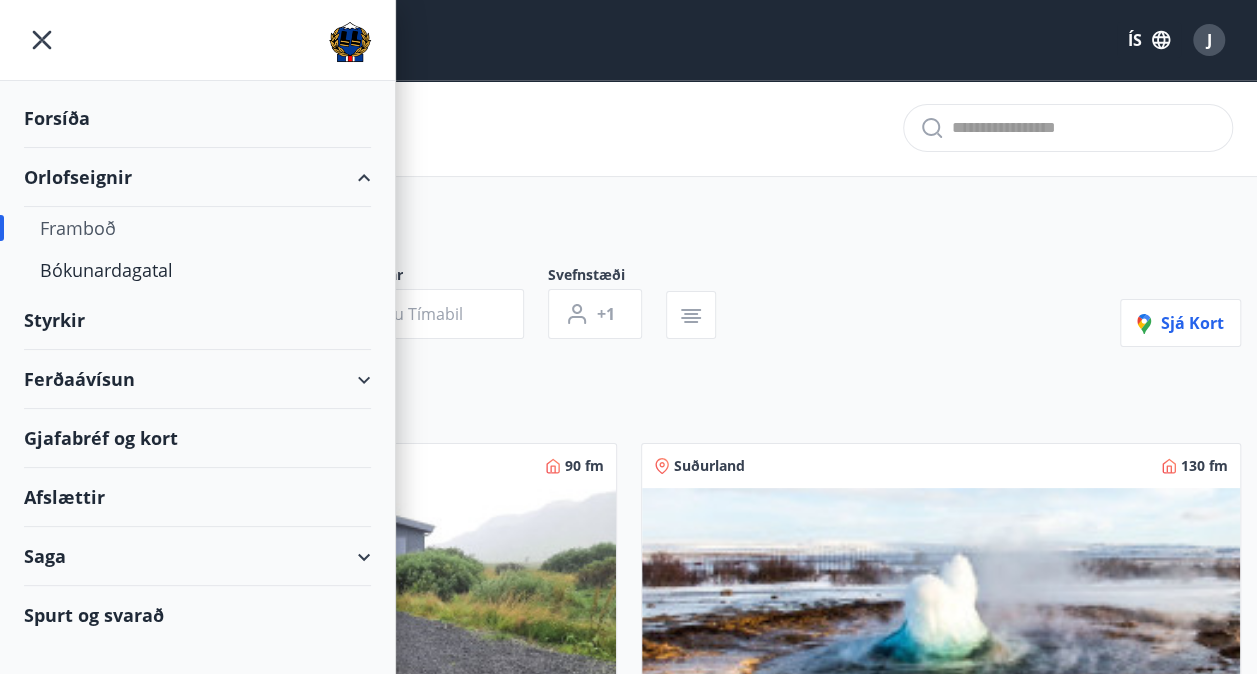 click on "Styrkir" at bounding box center (197, 118) 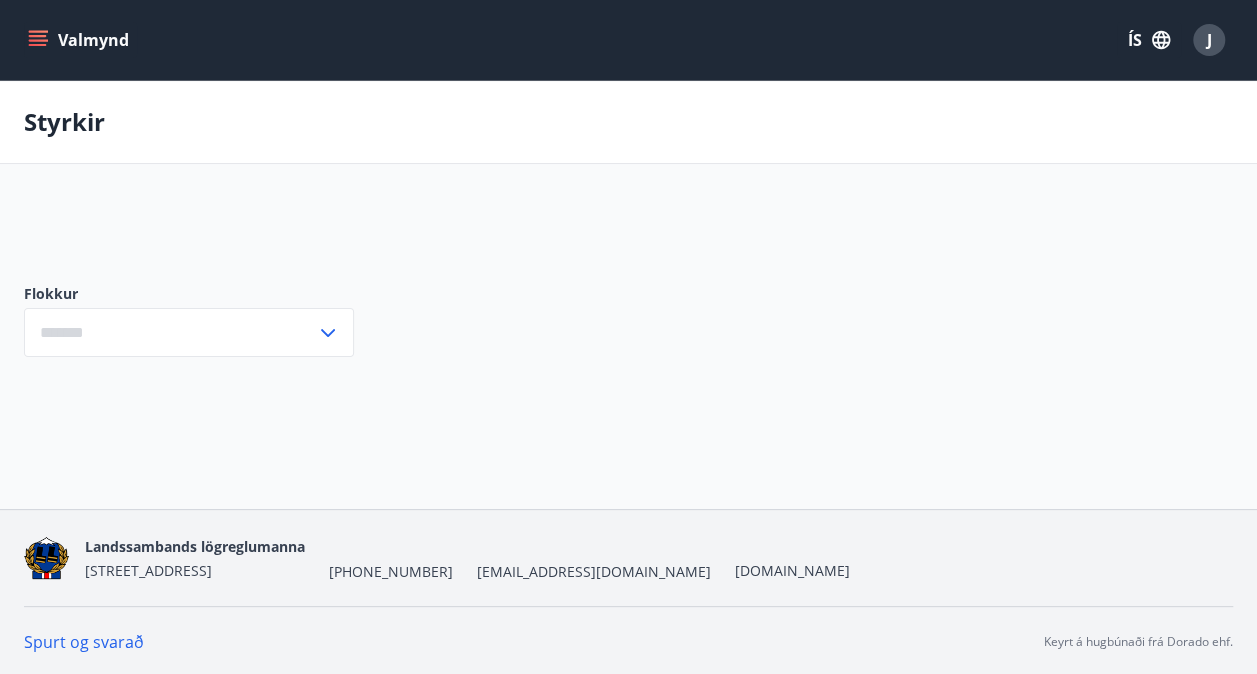 type on "***" 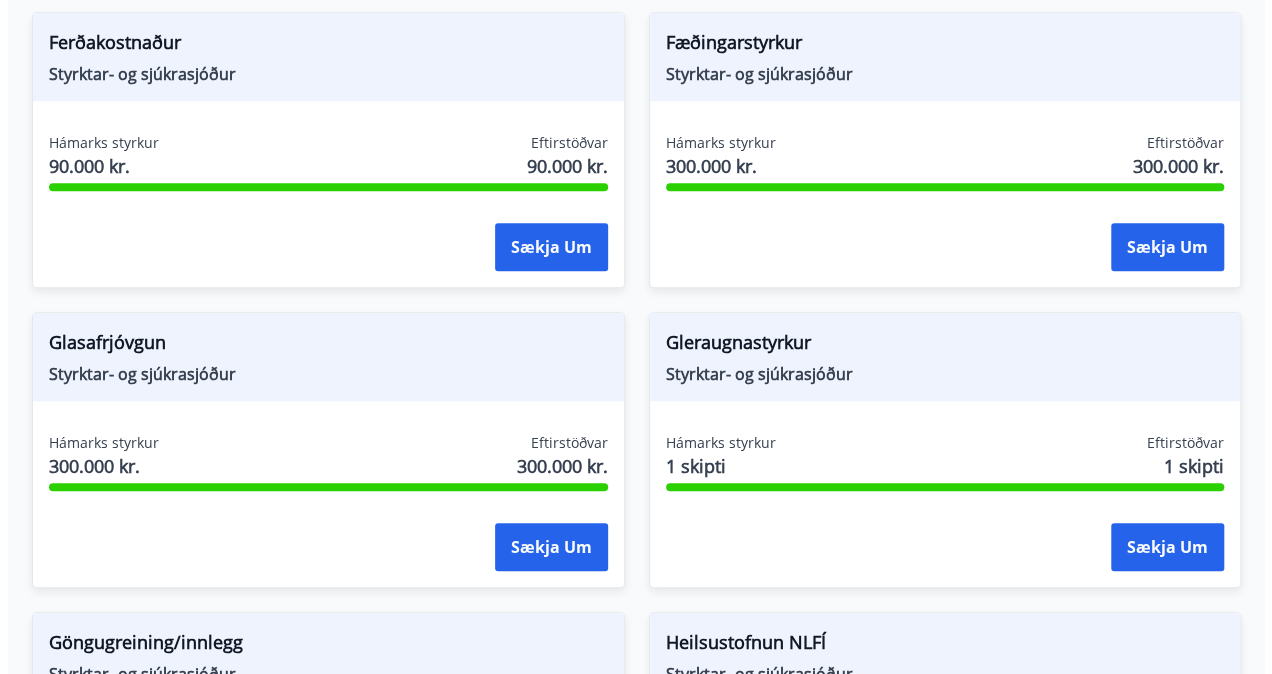 scroll, scrollTop: 674, scrollLeft: 0, axis: vertical 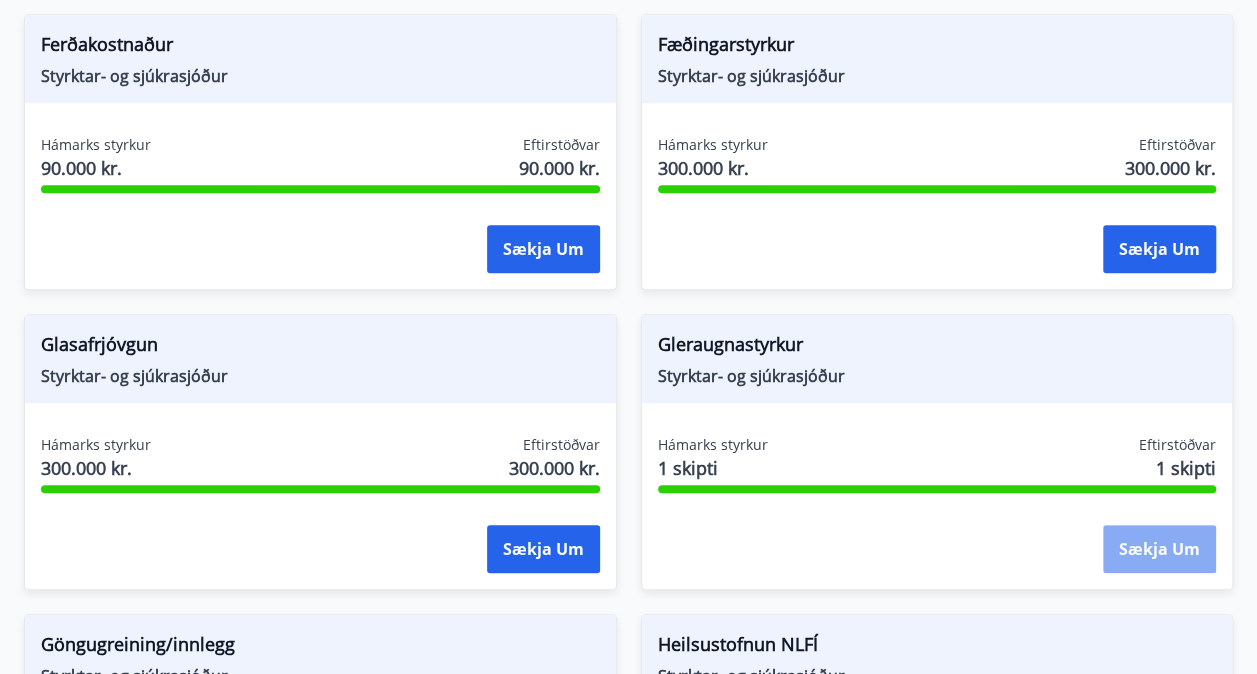 click on "Sækja um" at bounding box center (1159, 549) 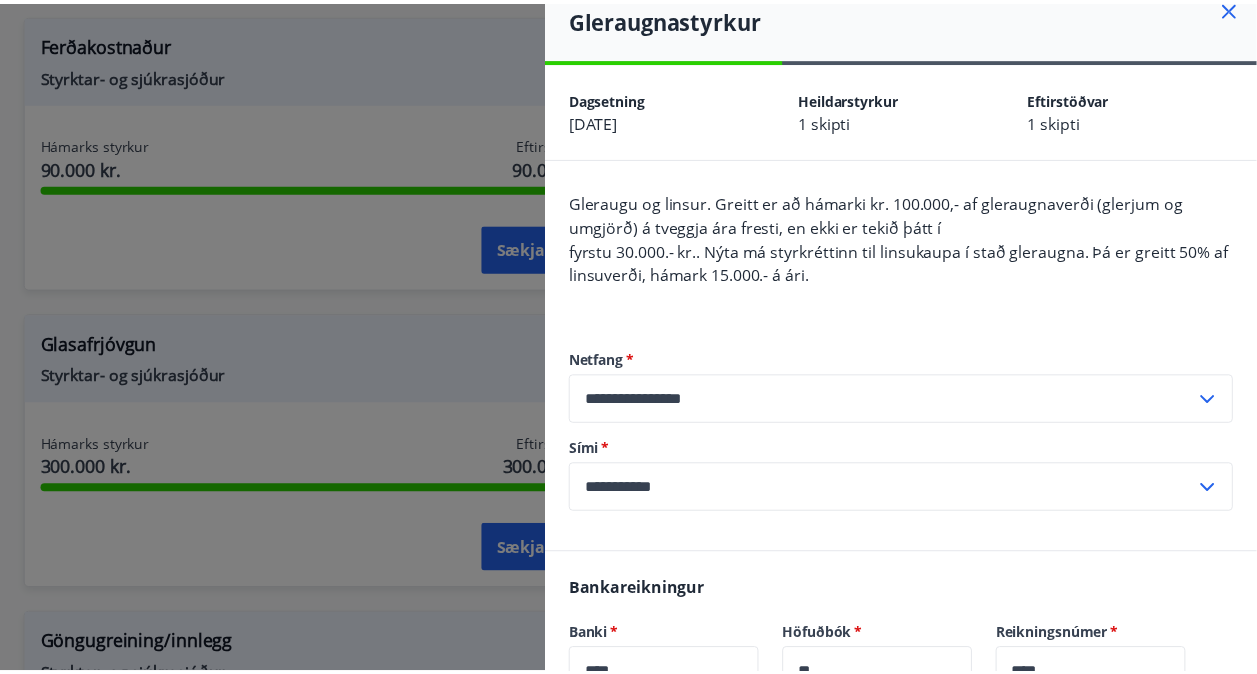 scroll, scrollTop: 0, scrollLeft: 0, axis: both 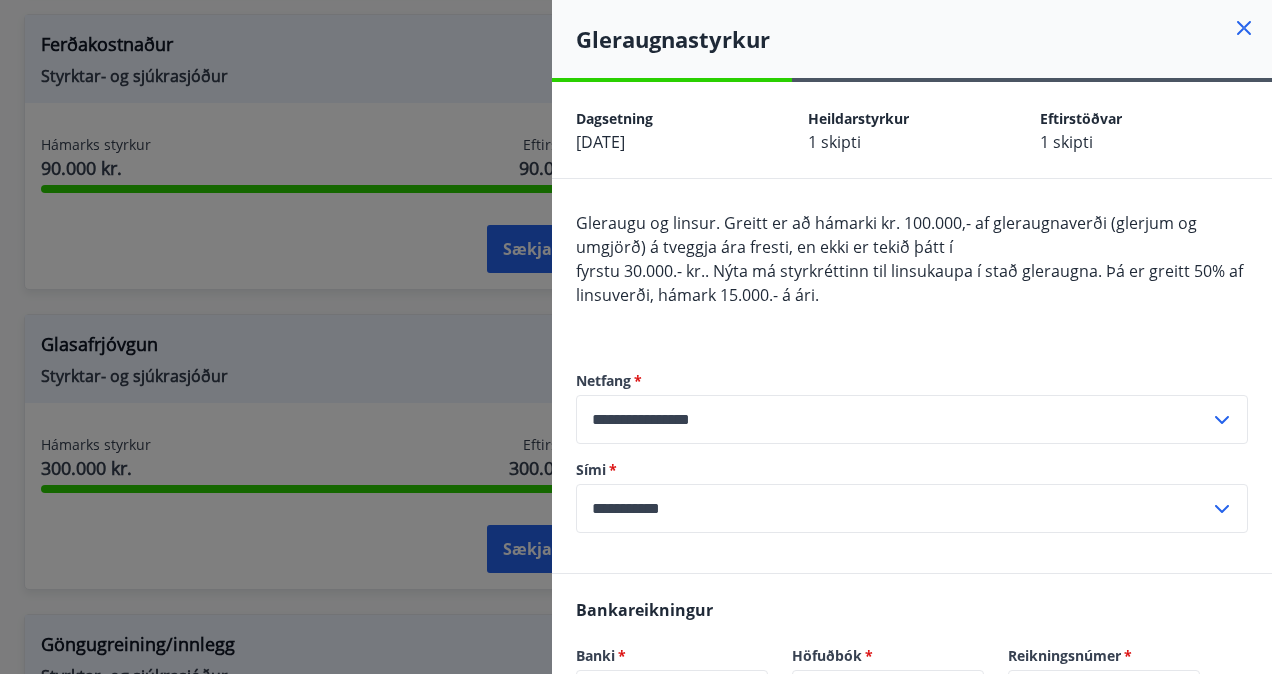 click at bounding box center [636, 337] 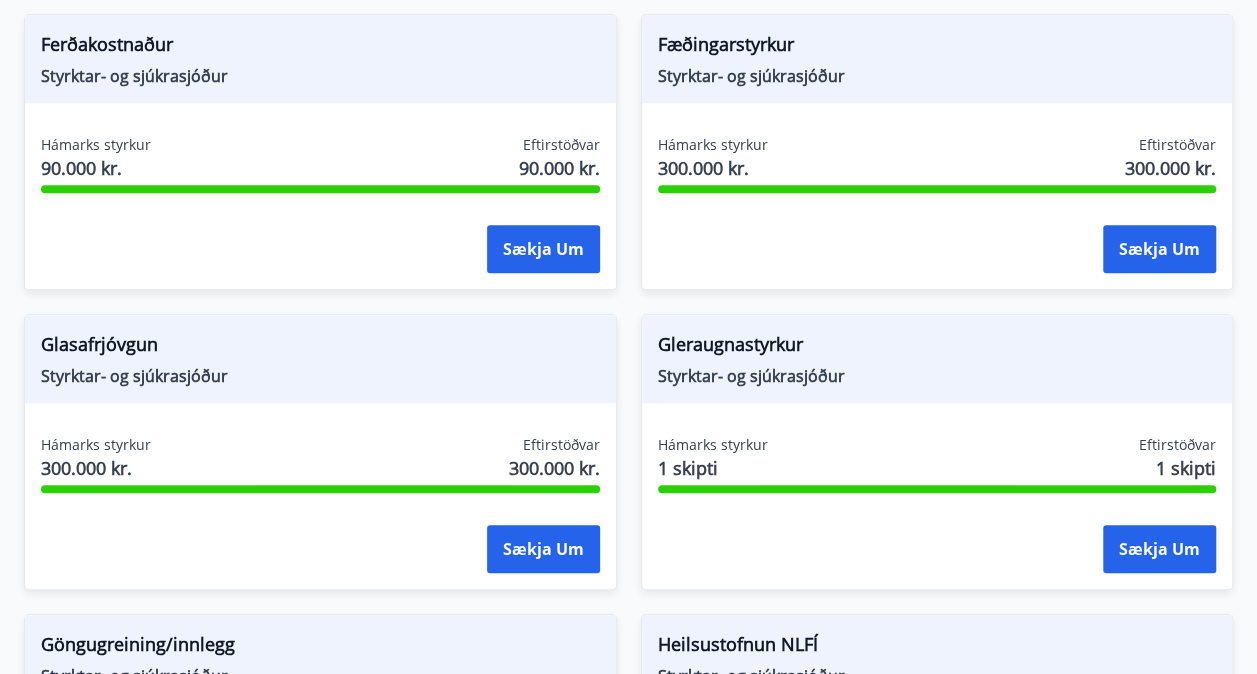 type 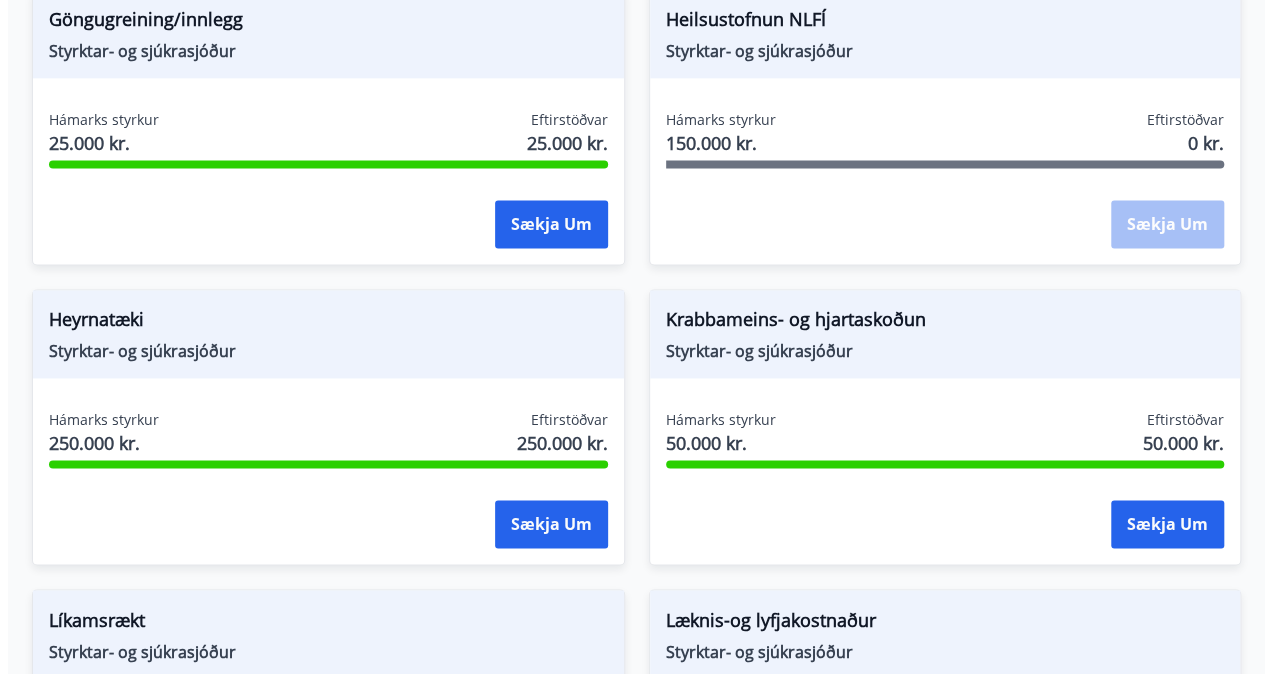 scroll, scrollTop: 1320, scrollLeft: 0, axis: vertical 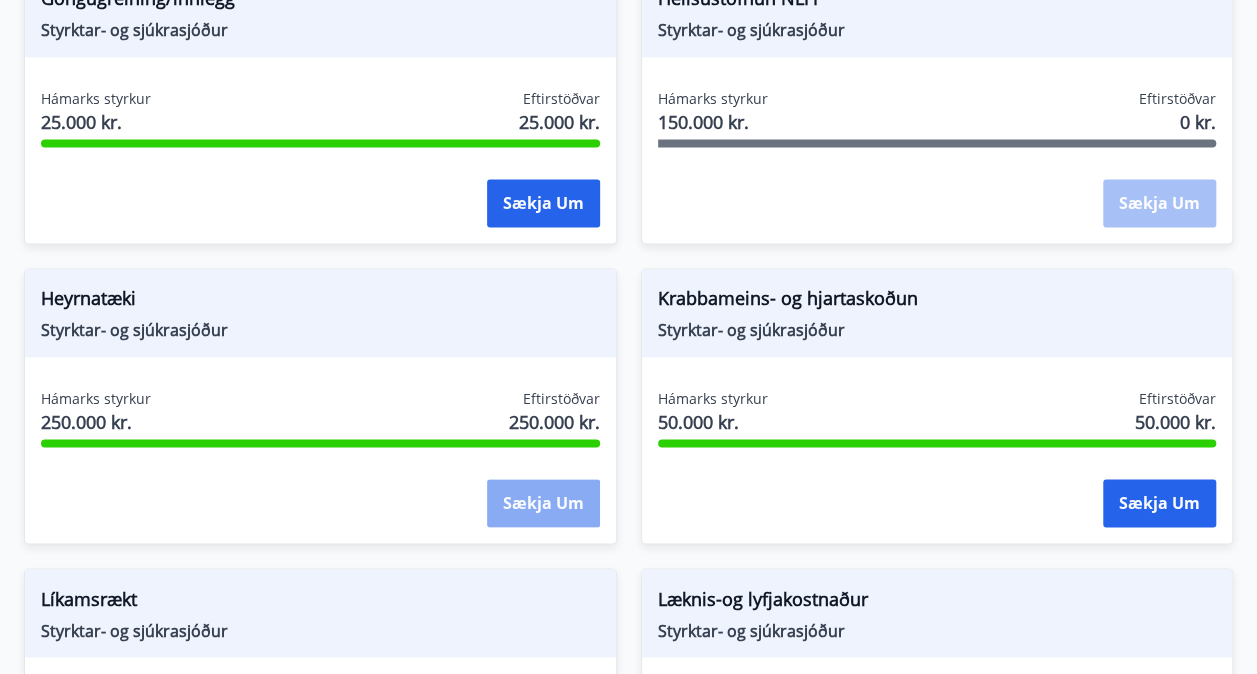click on "Sækja um" at bounding box center (543, 503) 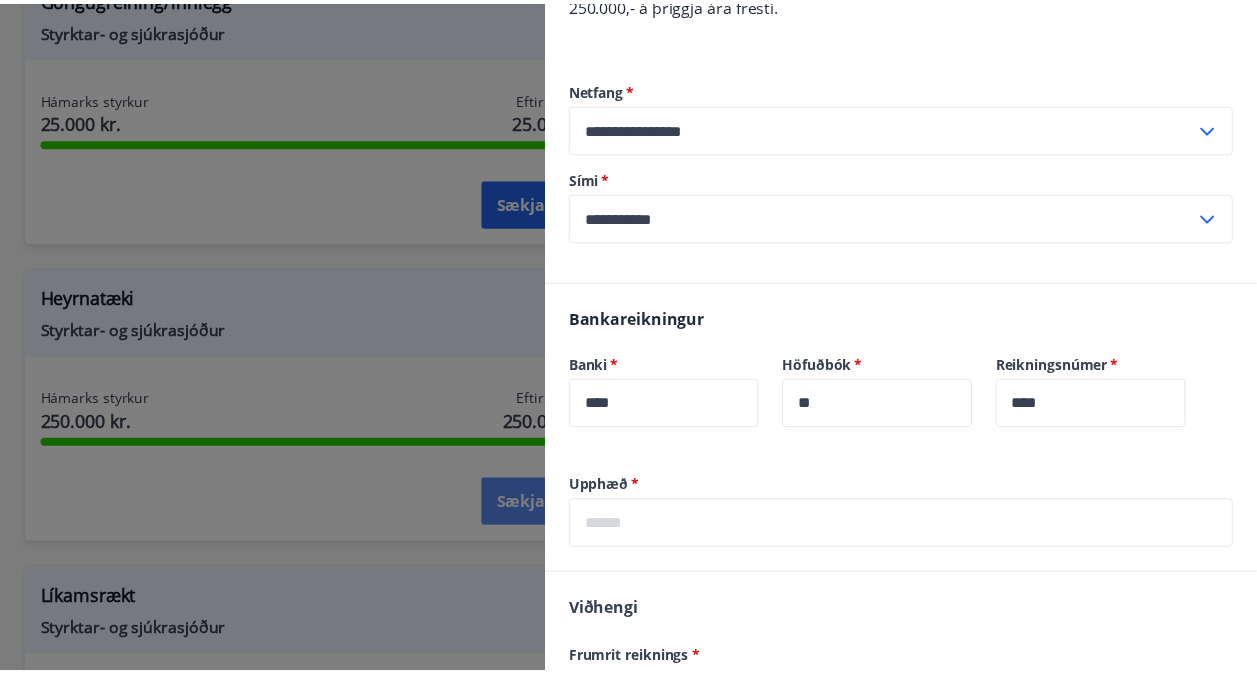 scroll, scrollTop: 280, scrollLeft: 0, axis: vertical 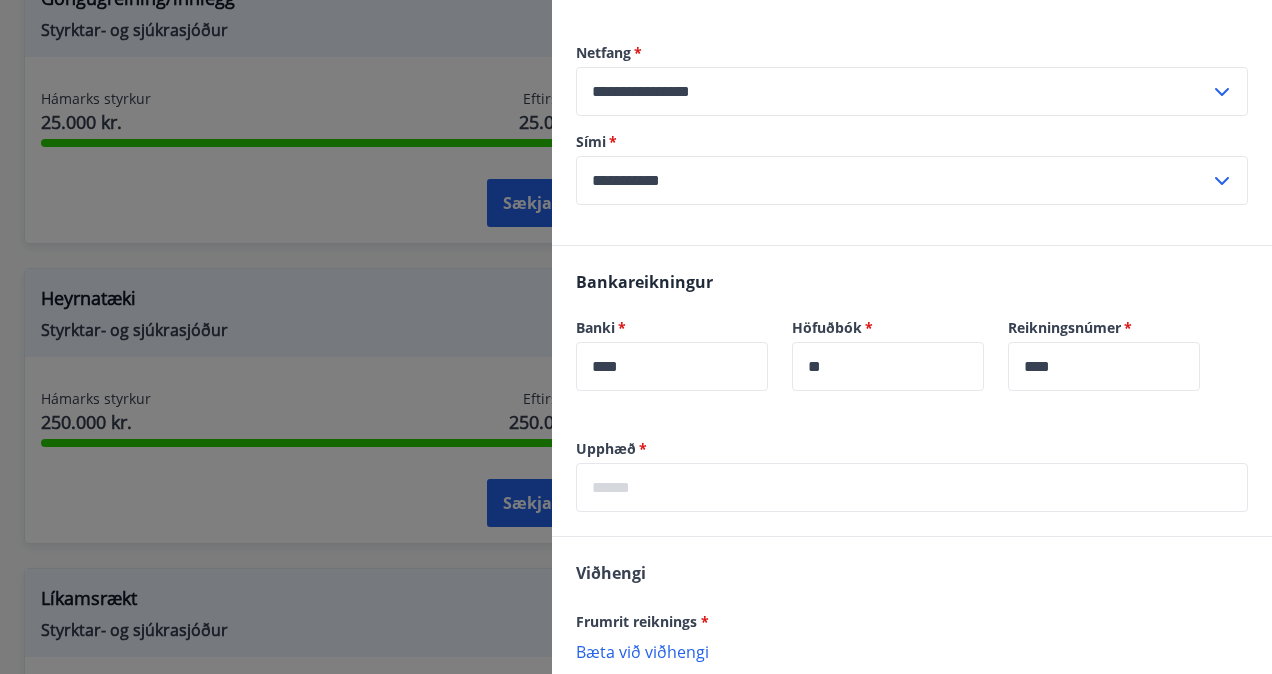 click at bounding box center (636, 337) 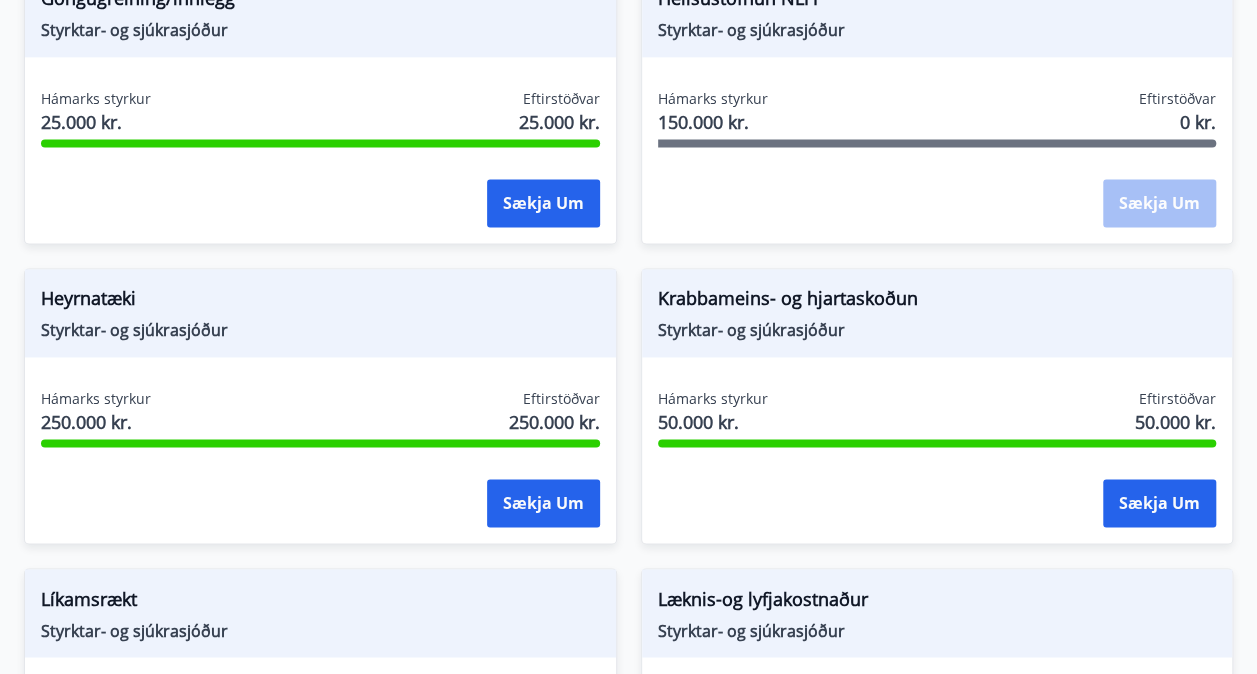 scroll, scrollTop: 0, scrollLeft: 0, axis: both 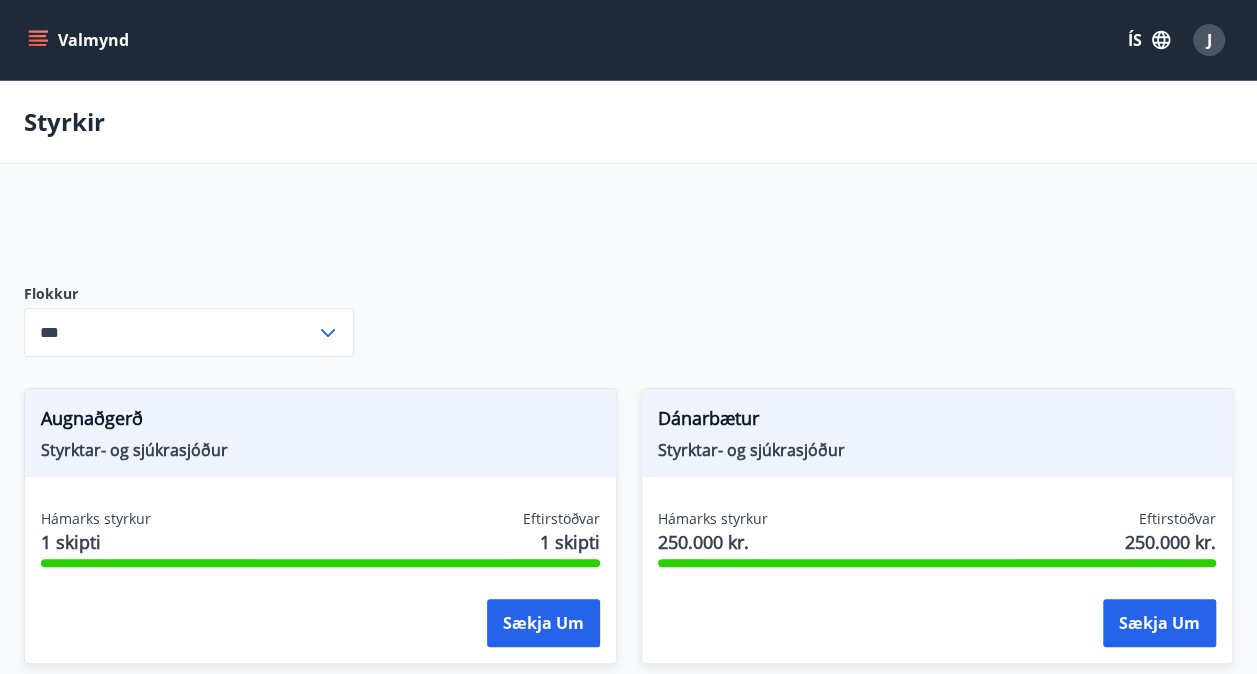 click 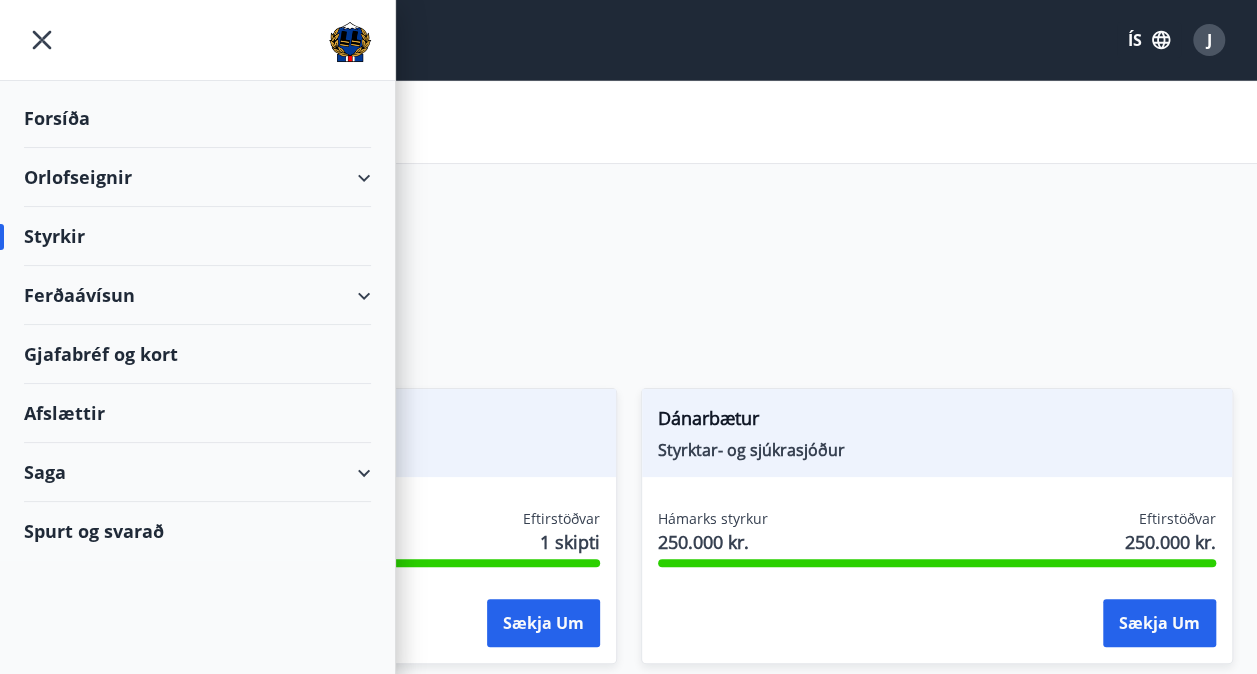 click on "Ferðaávísun" at bounding box center (197, 295) 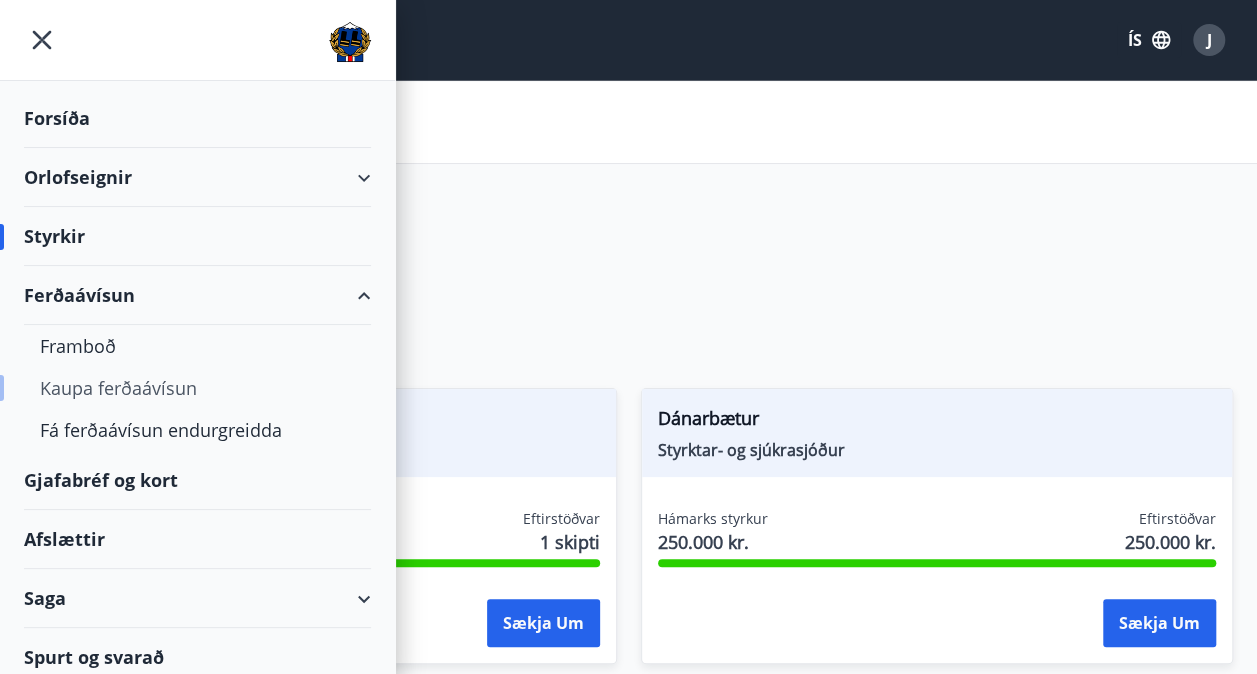 click on "Kaupa ferðaávísun" at bounding box center (197, 388) 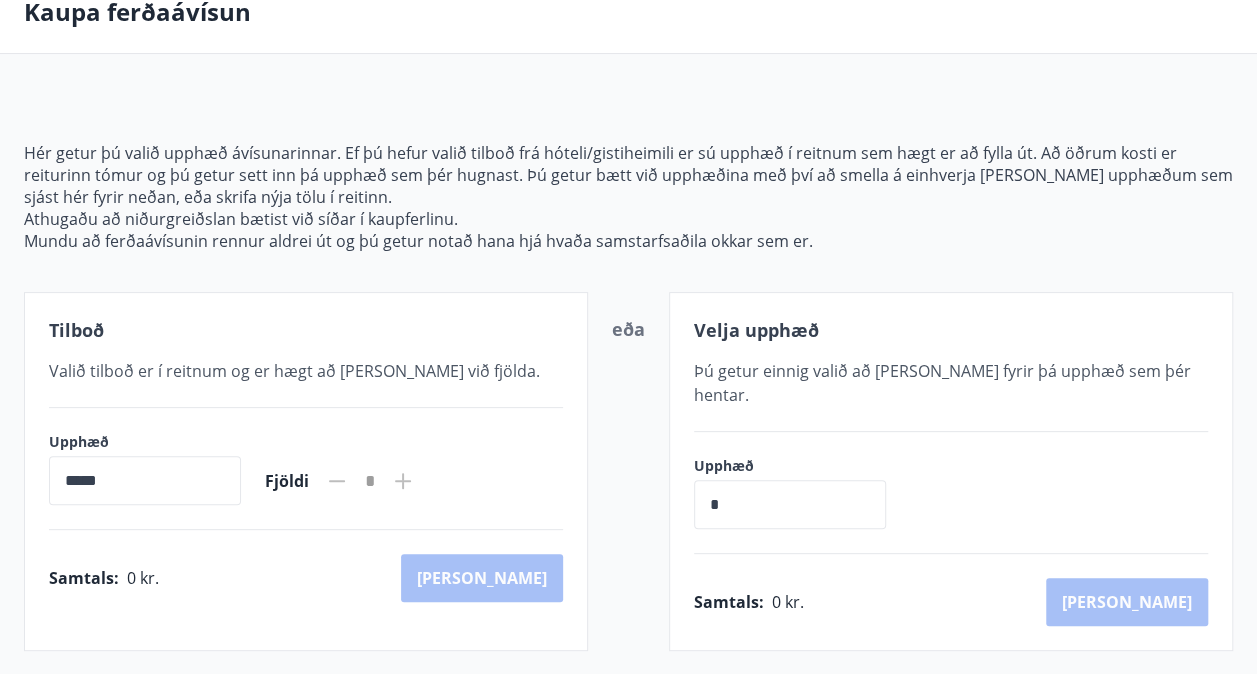 scroll, scrollTop: 108, scrollLeft: 0, axis: vertical 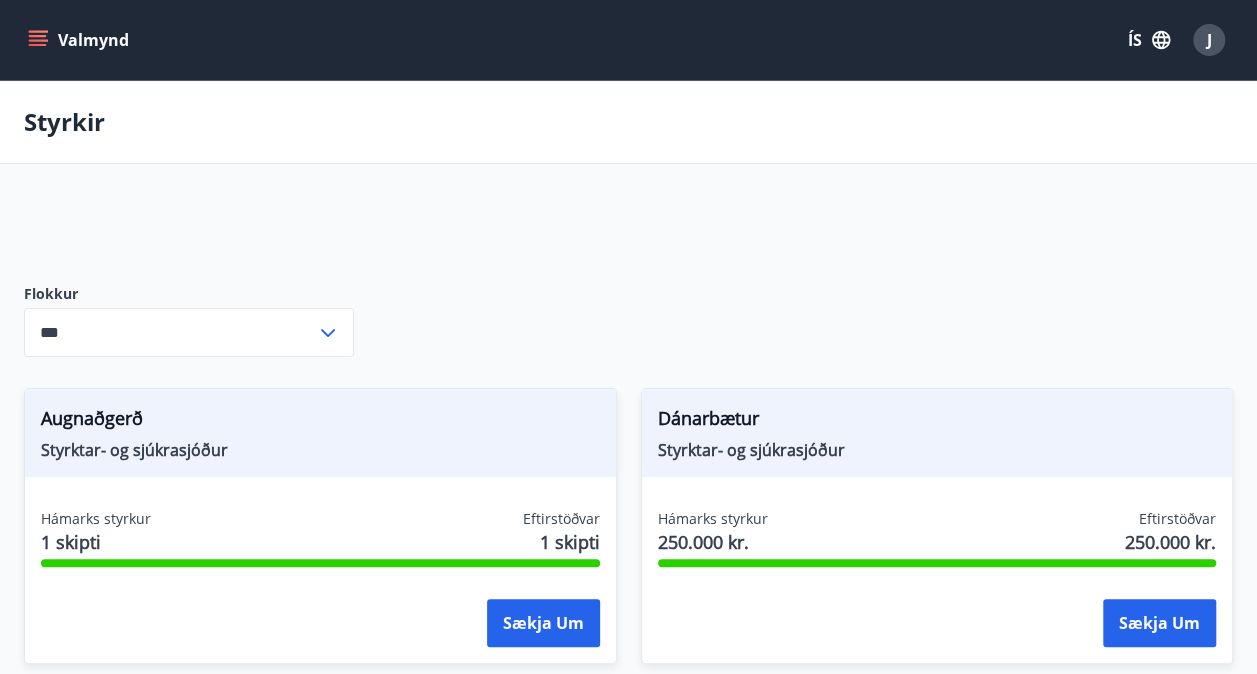 type on "***" 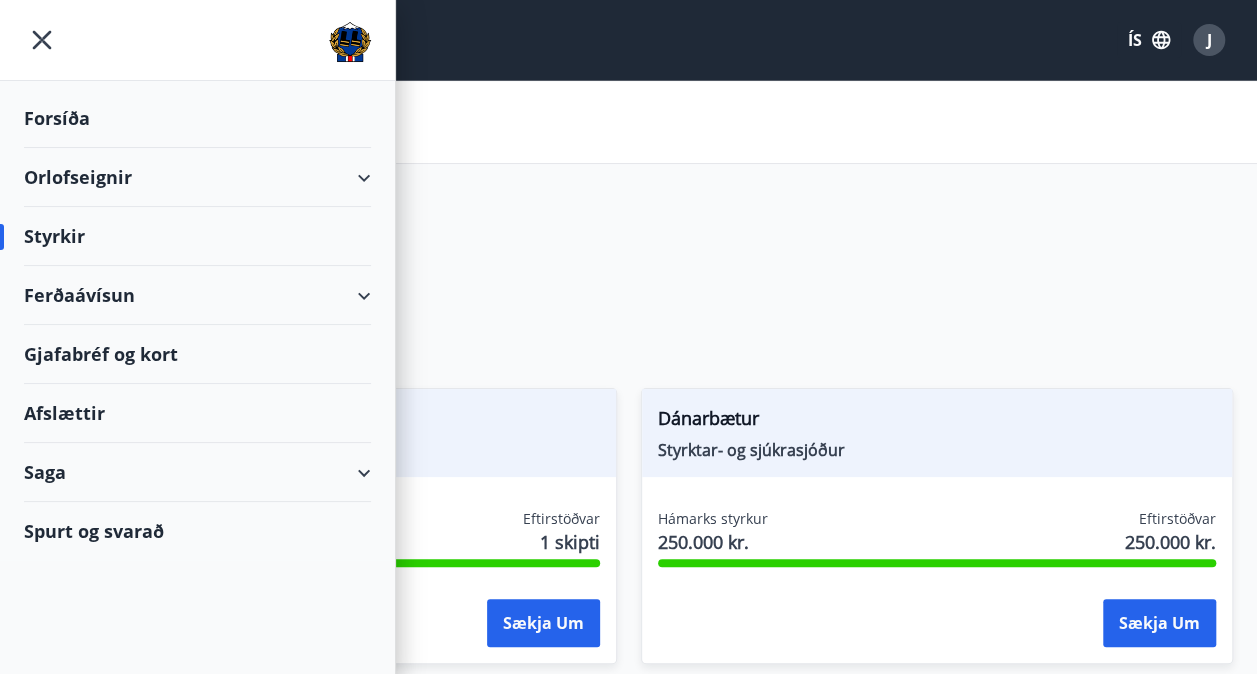 click on "Ferðaávísun" at bounding box center [197, 295] 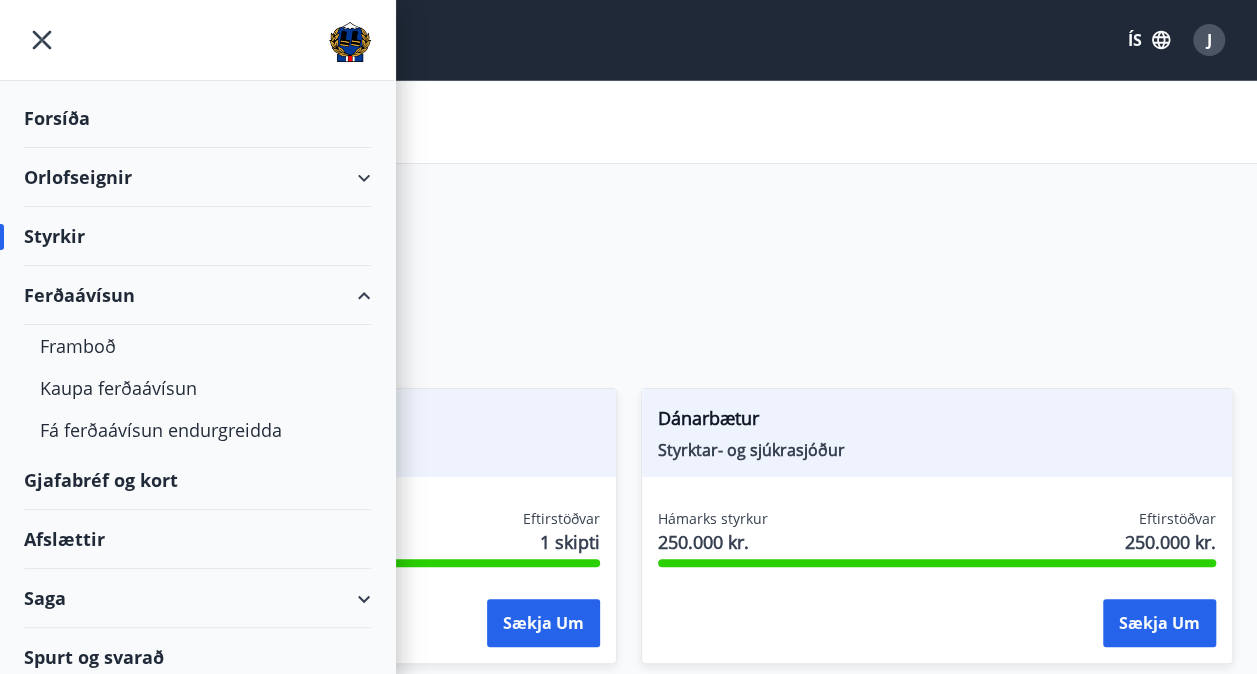 click on "Spurt og svarað" at bounding box center [197, 657] 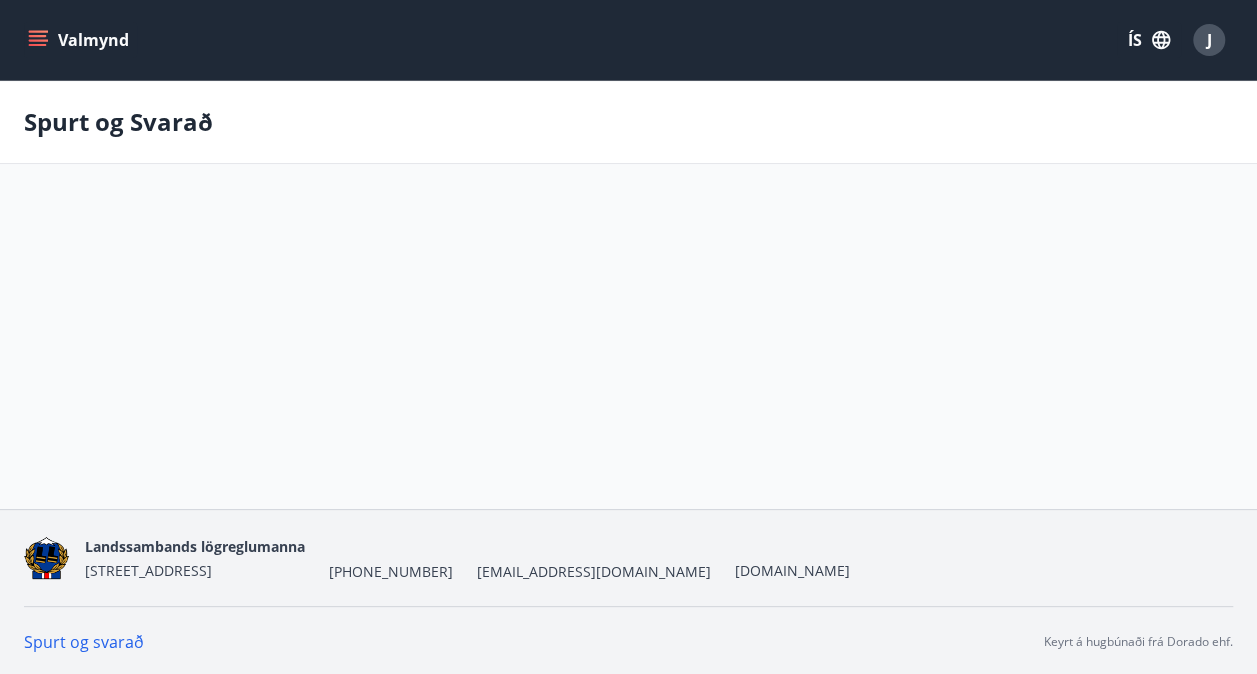 click on "Spurt og svarað [PERSON_NAME] á hugbúnaði frá Dorado ehf." at bounding box center (628, 641) 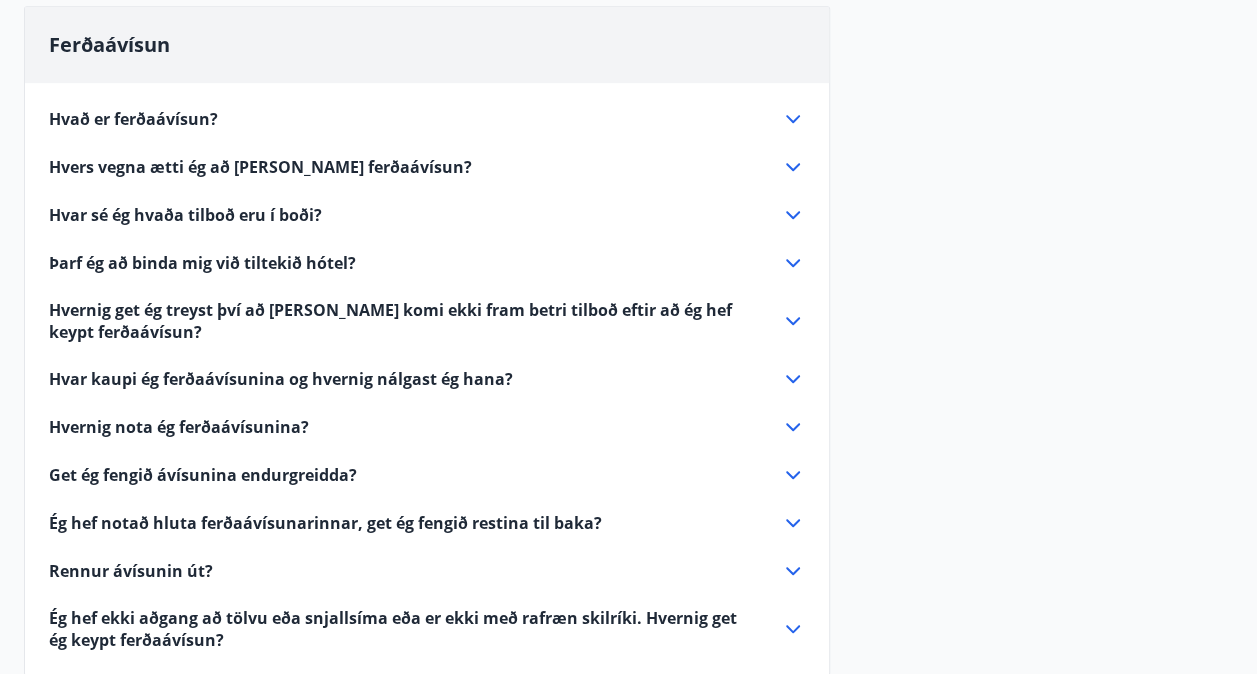 scroll, scrollTop: 520, scrollLeft: 0, axis: vertical 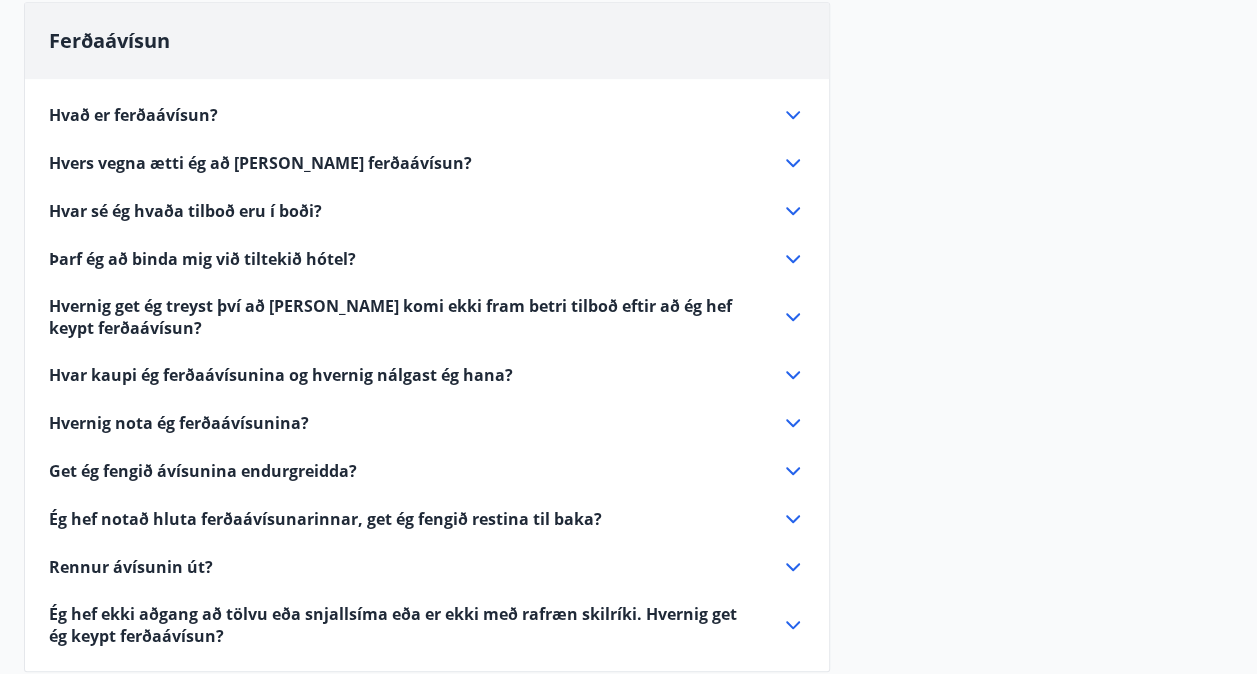 click on "Hvað er ferðaávísun?" at bounding box center (133, 115) 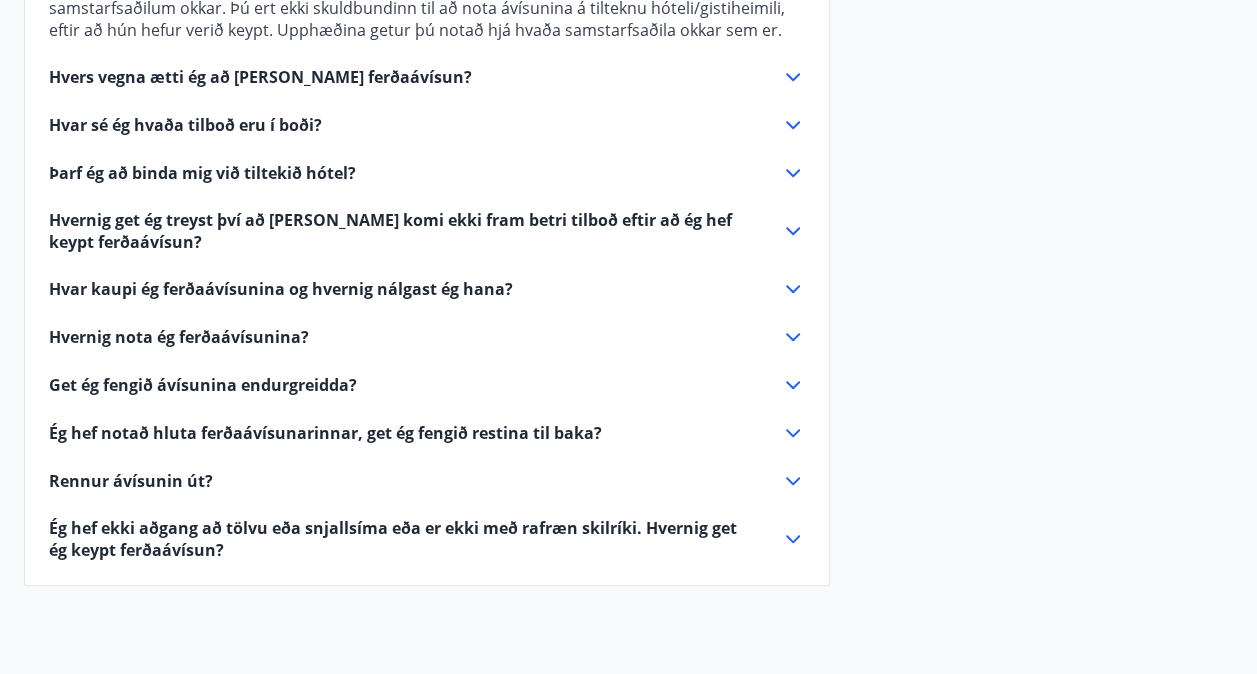 scroll, scrollTop: 720, scrollLeft: 0, axis: vertical 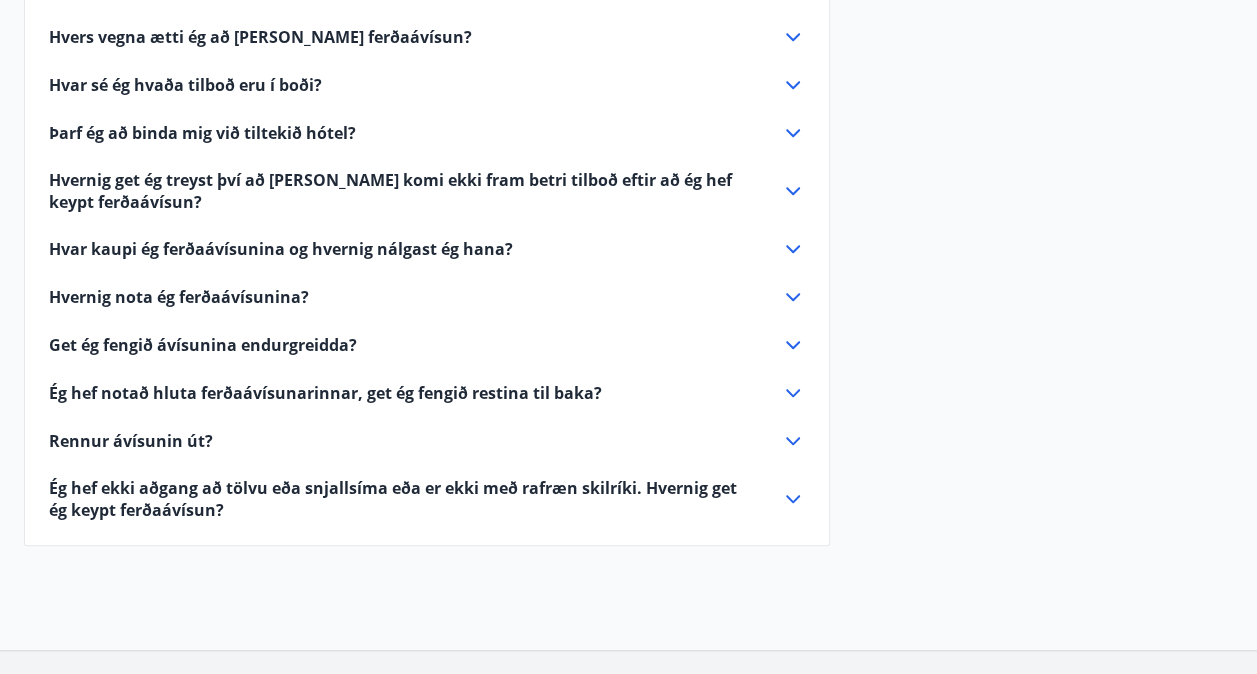 click on "Hvers vegna ætti ég að [PERSON_NAME] ferðaávísun?" at bounding box center [260, 37] 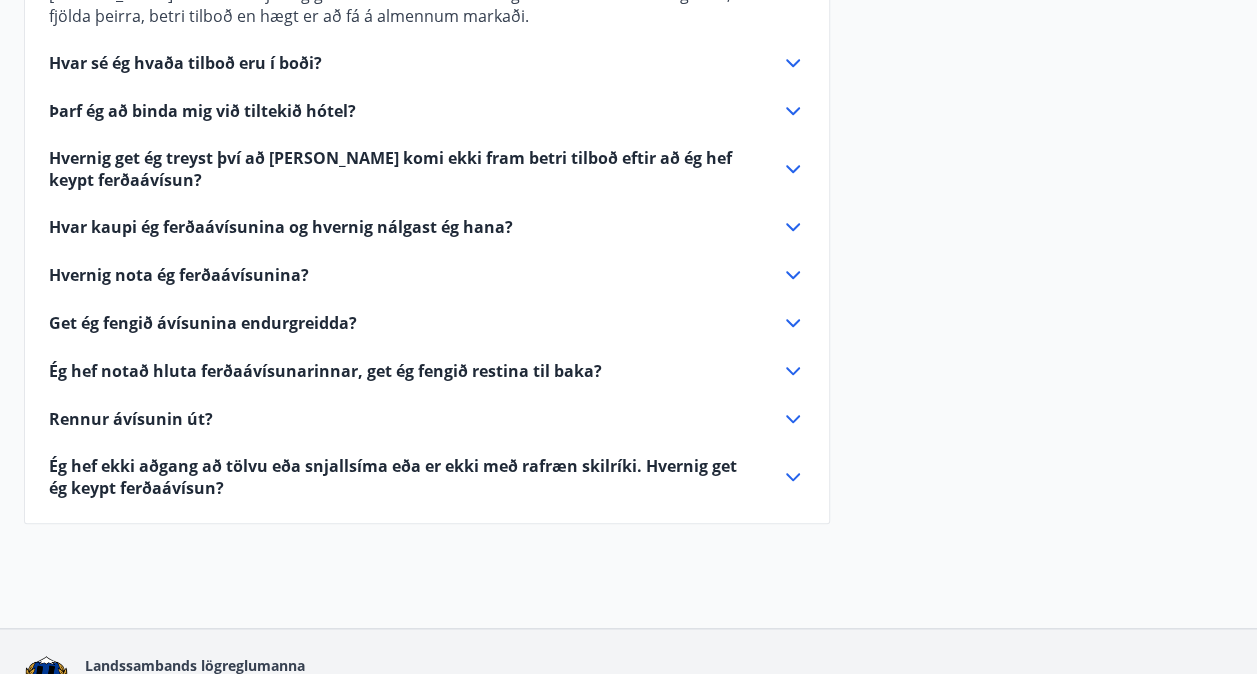 scroll, scrollTop: 760, scrollLeft: 0, axis: vertical 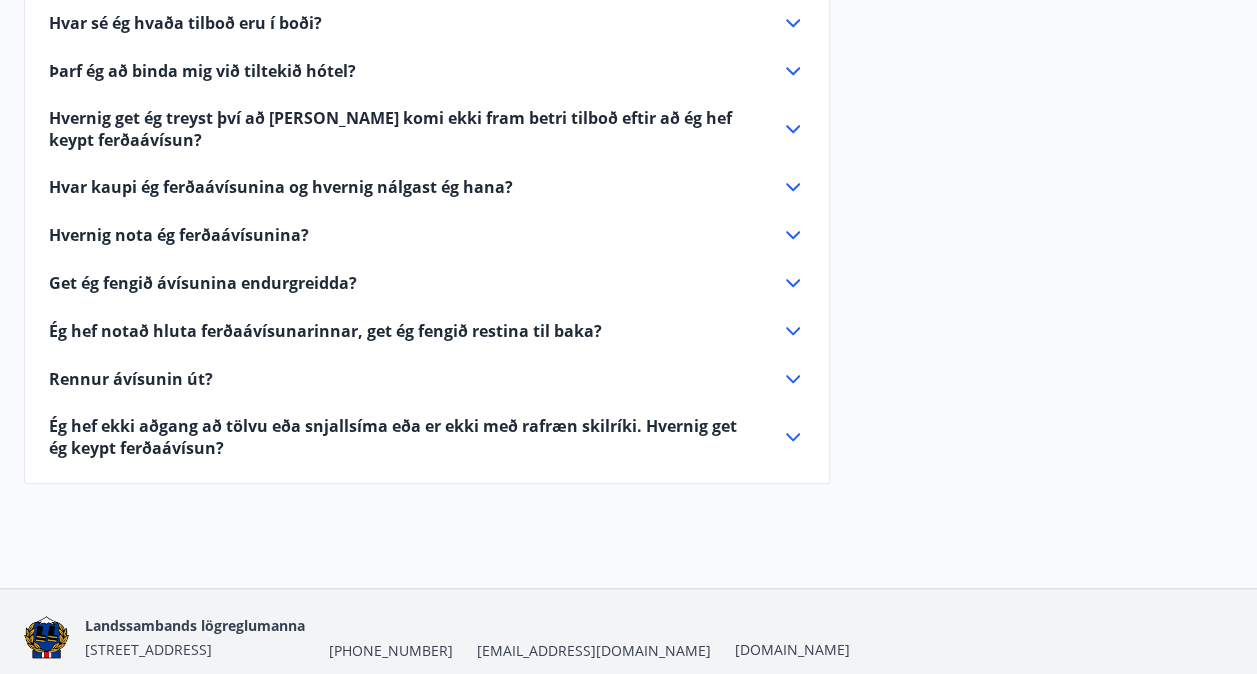 click on "Þarf ég að binda mig við tiltekið hótel?" at bounding box center [202, 71] 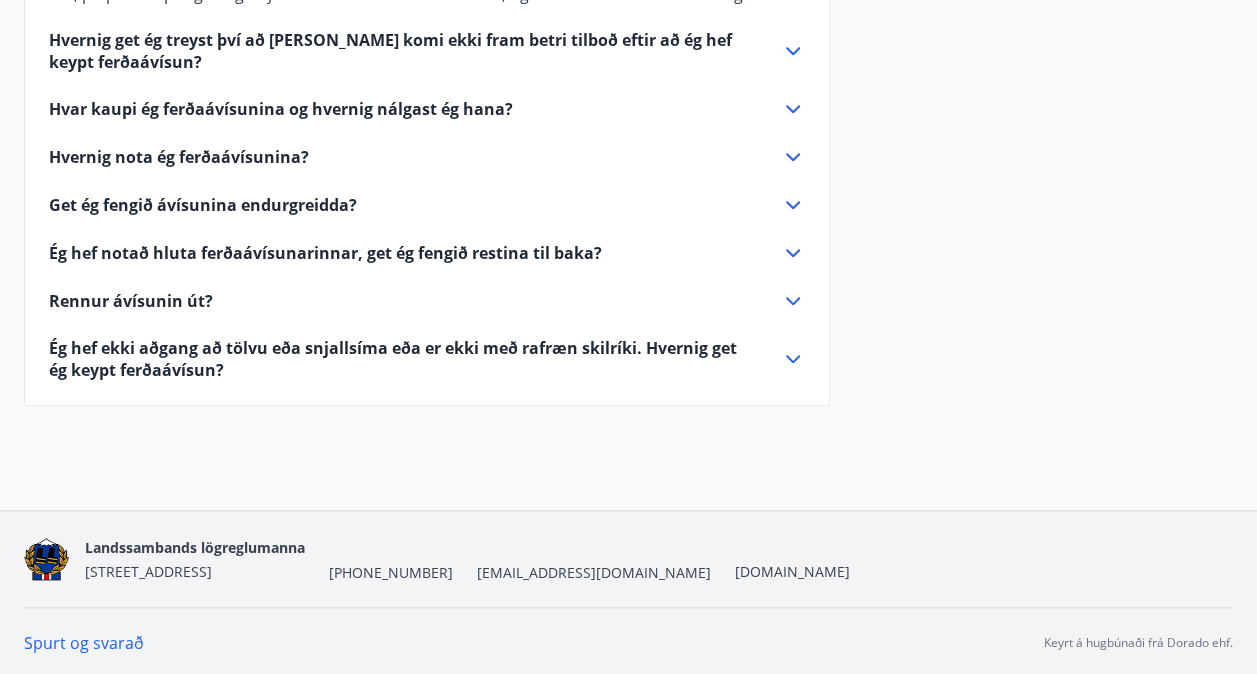 scroll, scrollTop: 817, scrollLeft: 0, axis: vertical 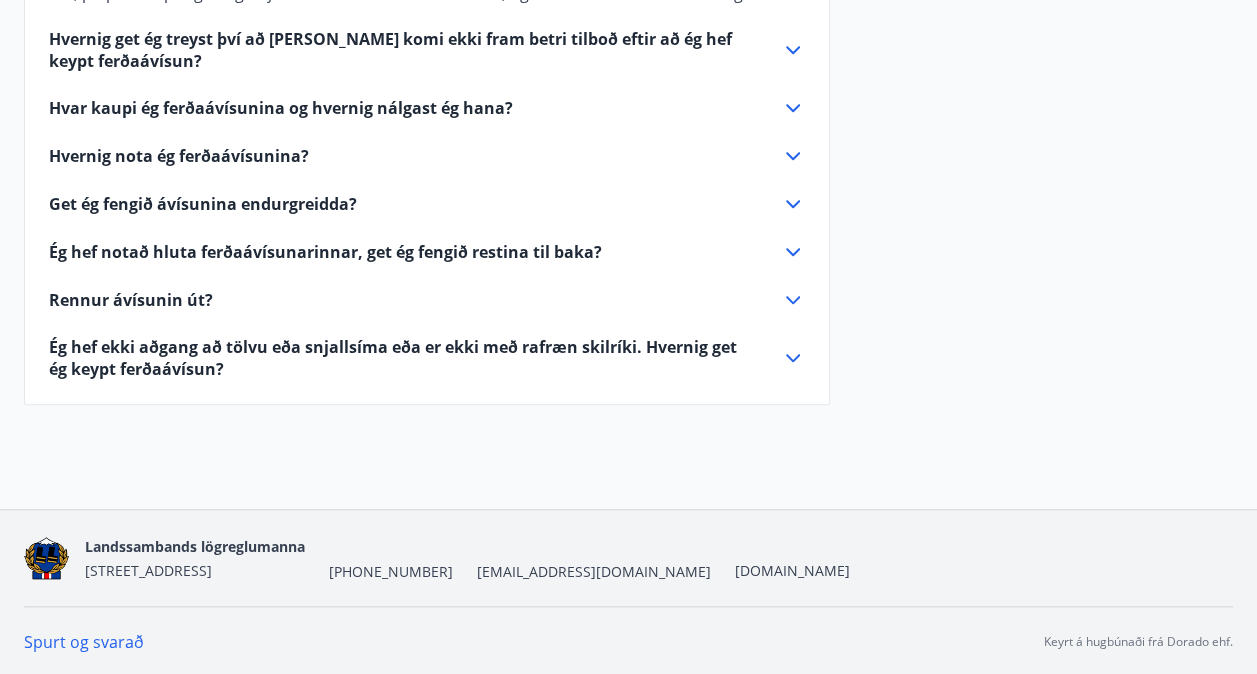 click on "Hvar kaupi ég ferðaávísunina og hvernig nálgast ég hana?" at bounding box center (281, 108) 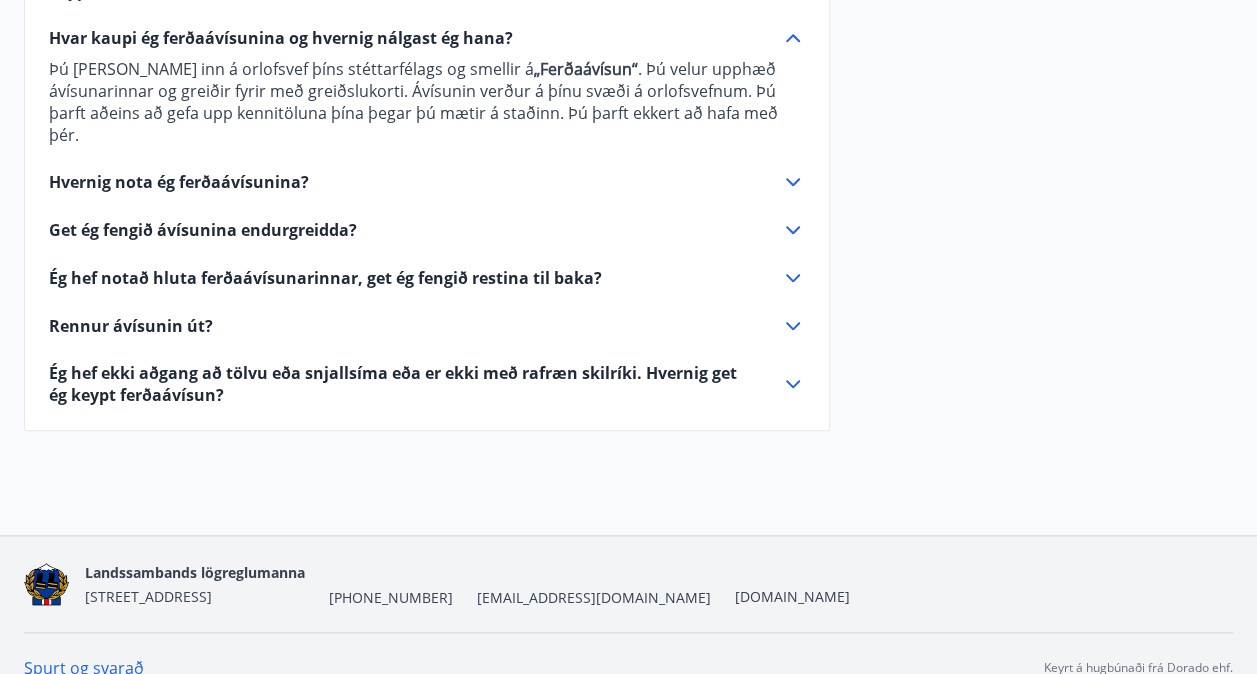 scroll, scrollTop: 861, scrollLeft: 0, axis: vertical 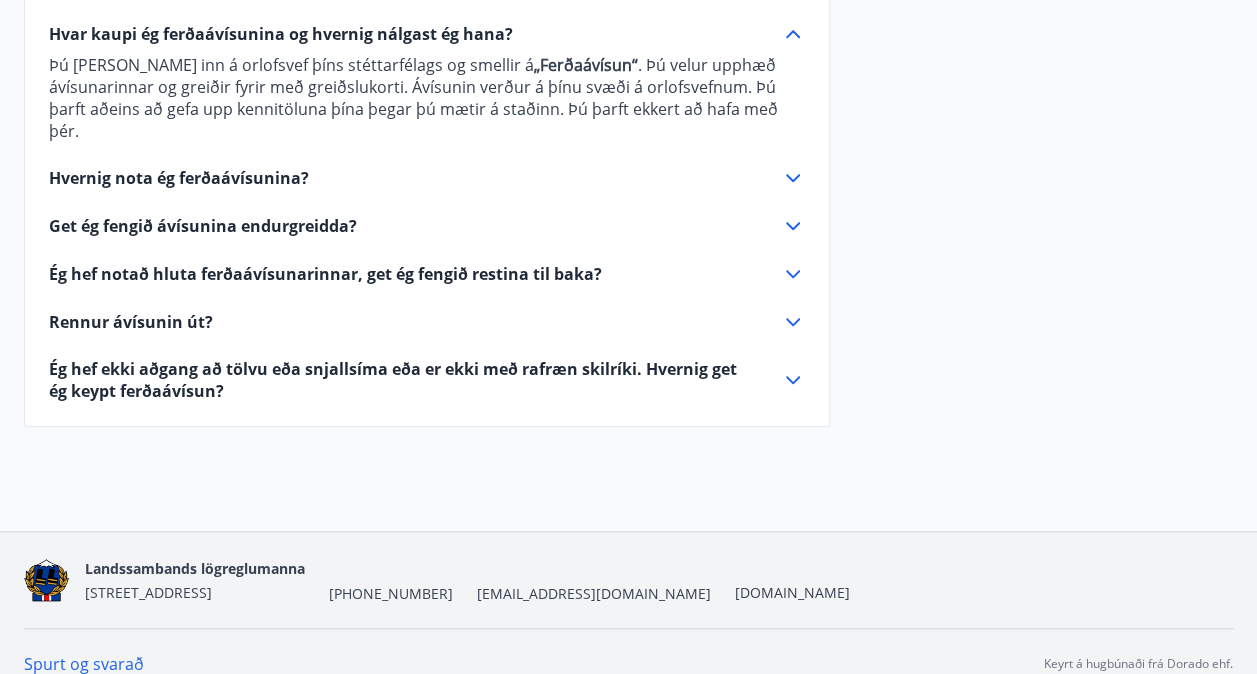 click on "Hvernig nota ég ferðaávísunina?" at bounding box center (179, 178) 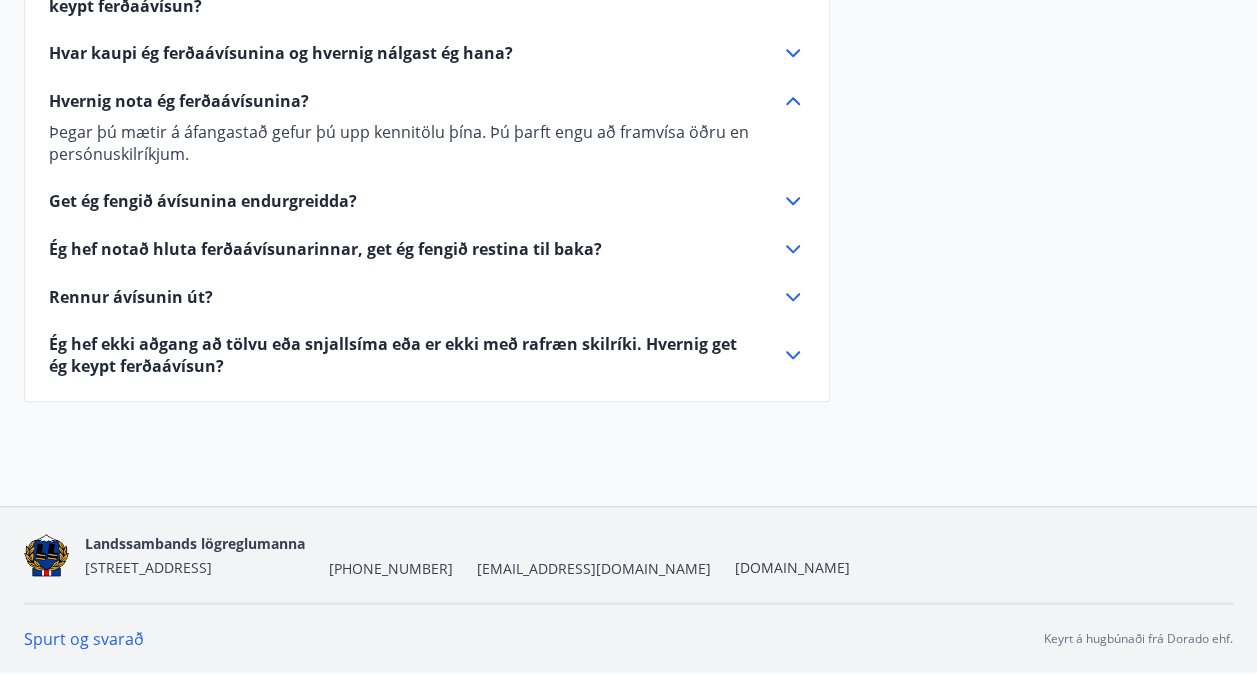 scroll, scrollTop: 839, scrollLeft: 0, axis: vertical 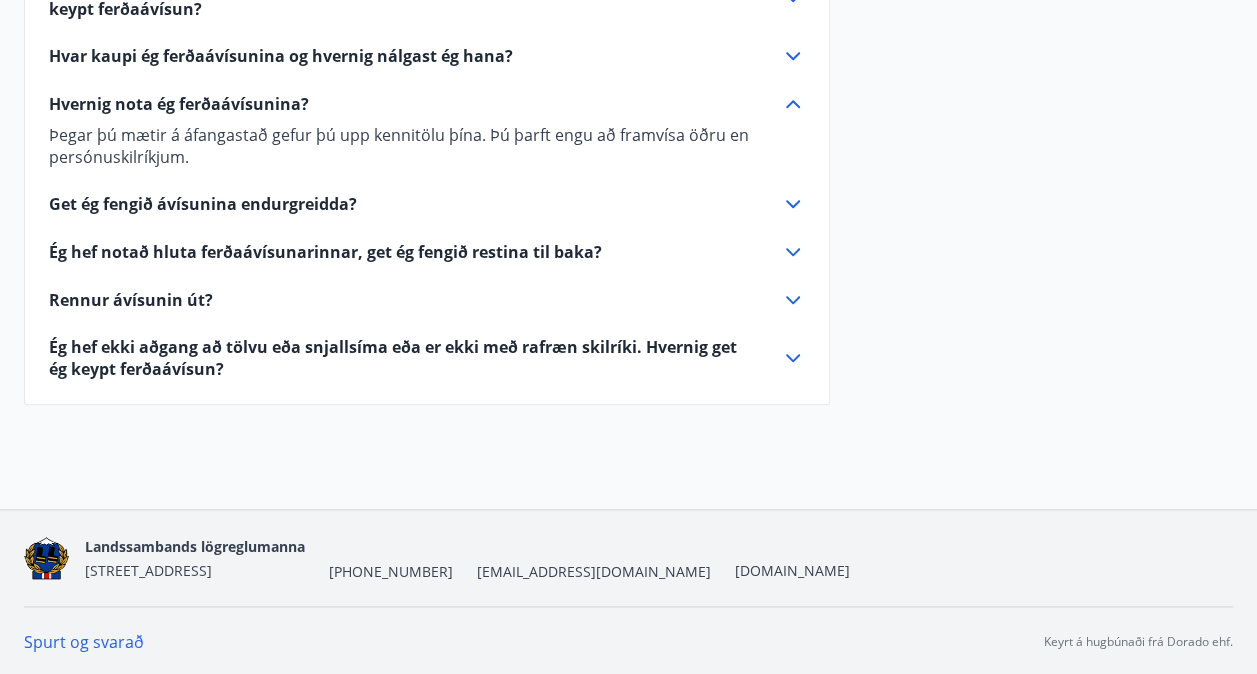 click on "Get ég fengið ávísunina endurgreidda?" at bounding box center (203, 204) 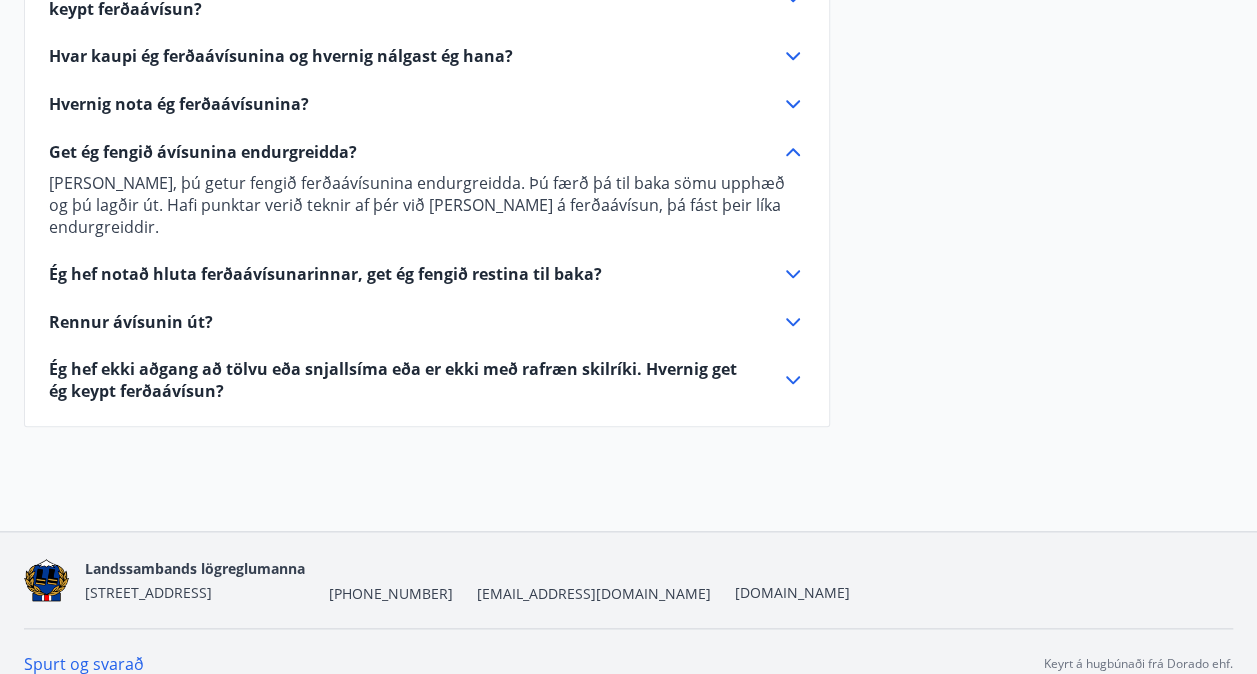 click on "Ég hef notað hluta ferðaávísunarinnar, get ég fengið restina til baka?" at bounding box center (325, 274) 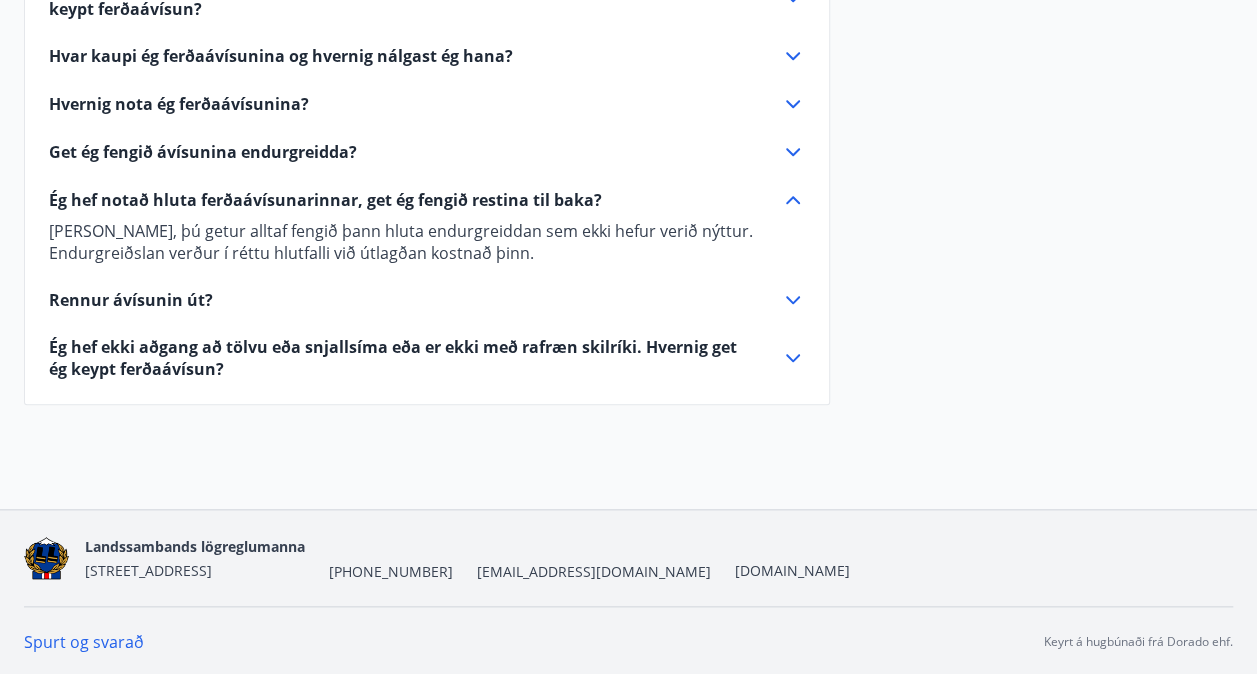 click on "Rennur ávísunin út?" at bounding box center [131, 300] 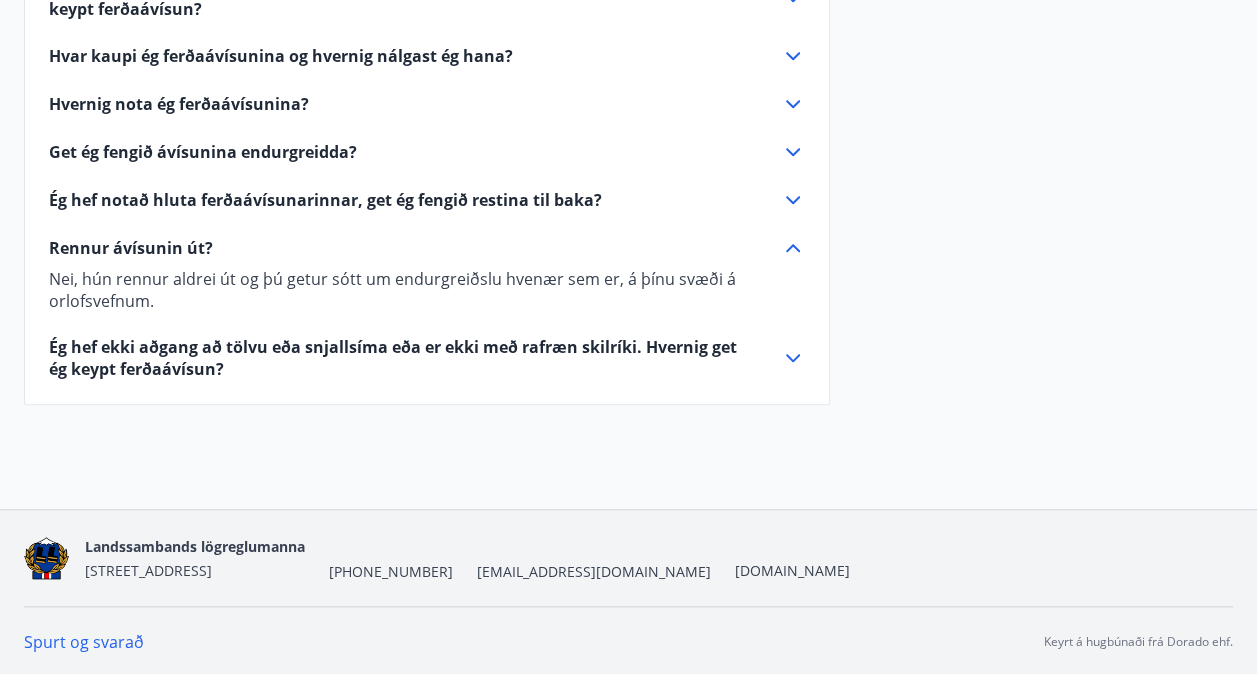 click on "Ég hef ekki aðgang að tölvu eða snjallsíma eða er ekki með rafræn skilríki. Hvernig get ég keypt ferðaávísun?" at bounding box center [403, 358] 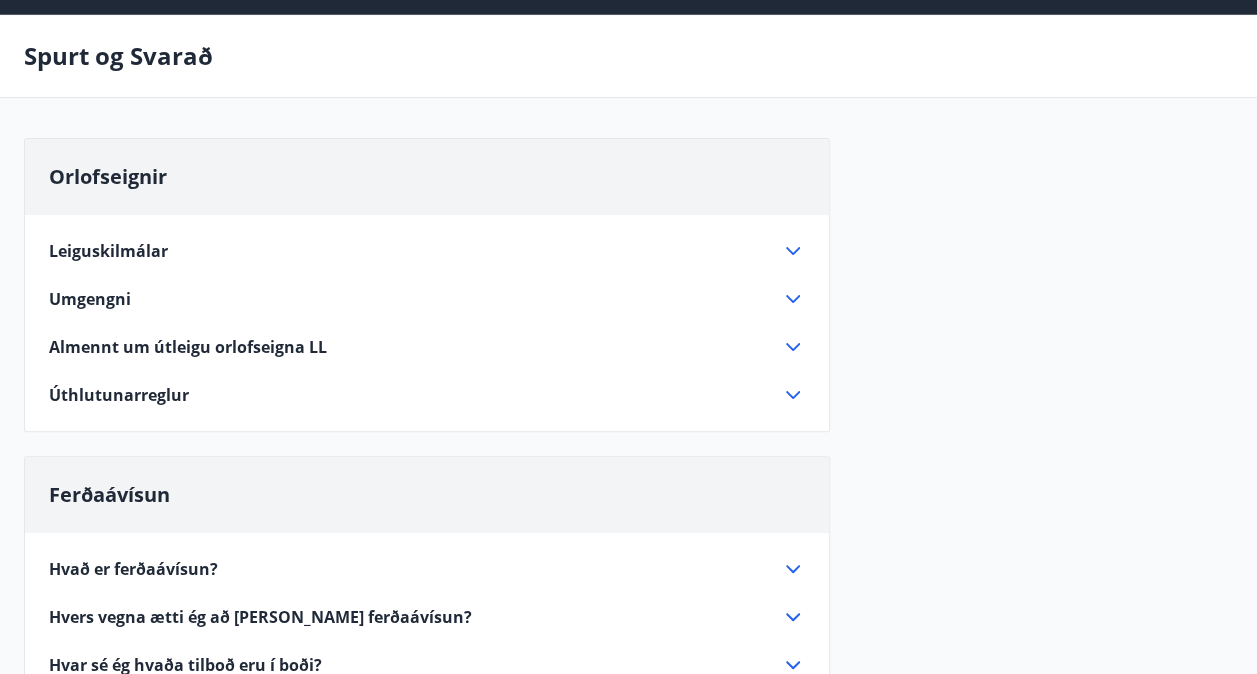 scroll, scrollTop: 0, scrollLeft: 0, axis: both 